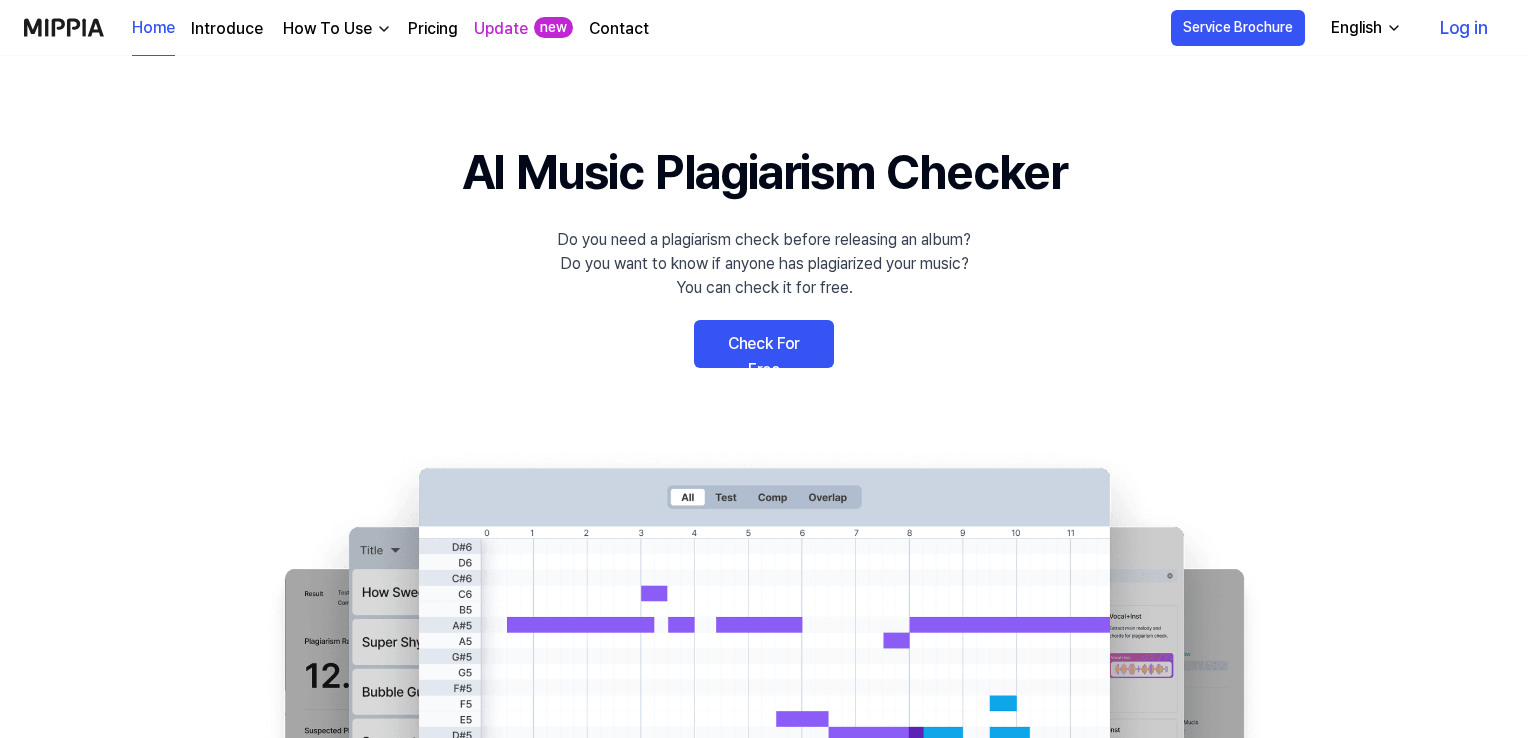scroll, scrollTop: 0, scrollLeft: 0, axis: both 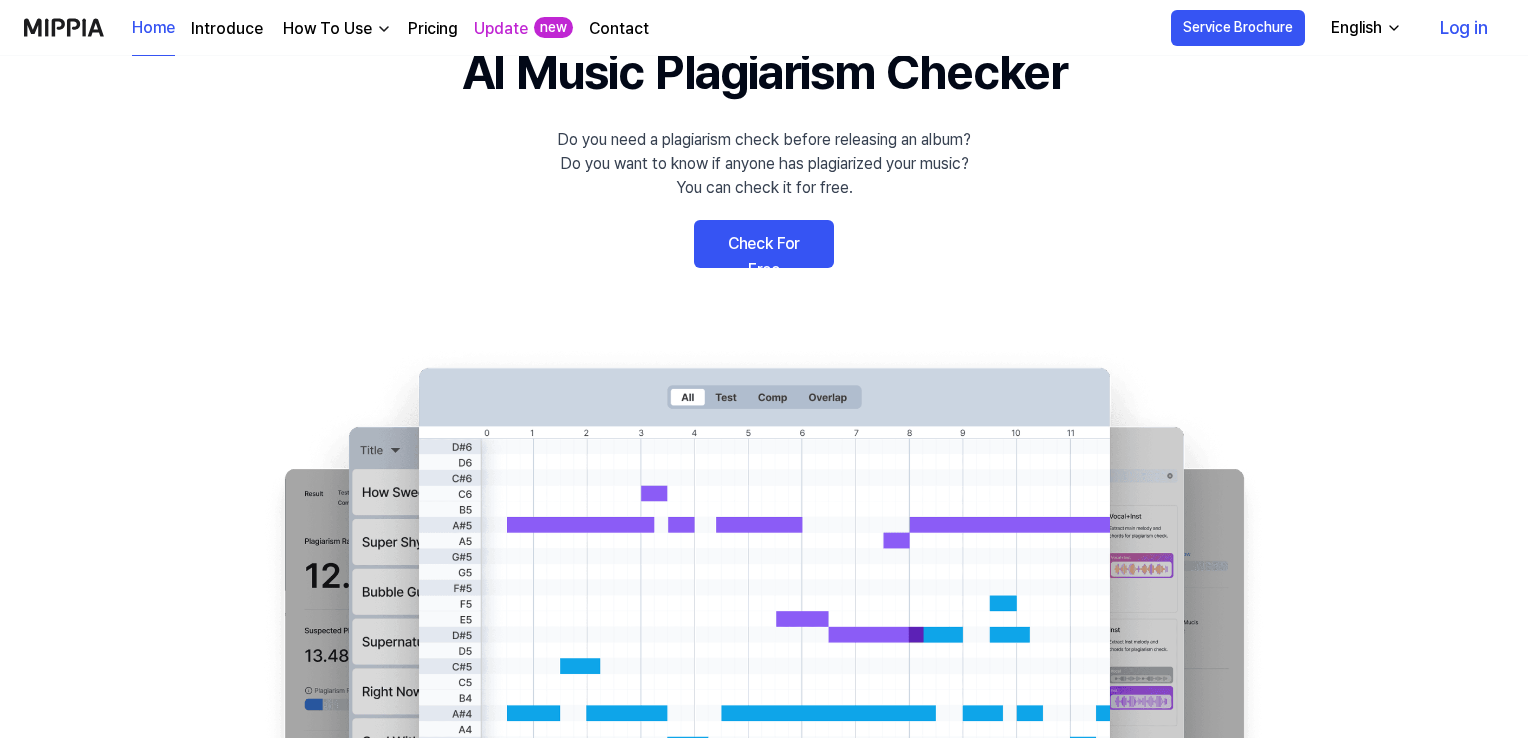 click on "AI Music Plagiarism Checker Do you need a plagiarism check before releasing an album?
Do you want to know if anyone has plagiarized your music?
You can check it for free. Check For Free" at bounding box center (764, 402) 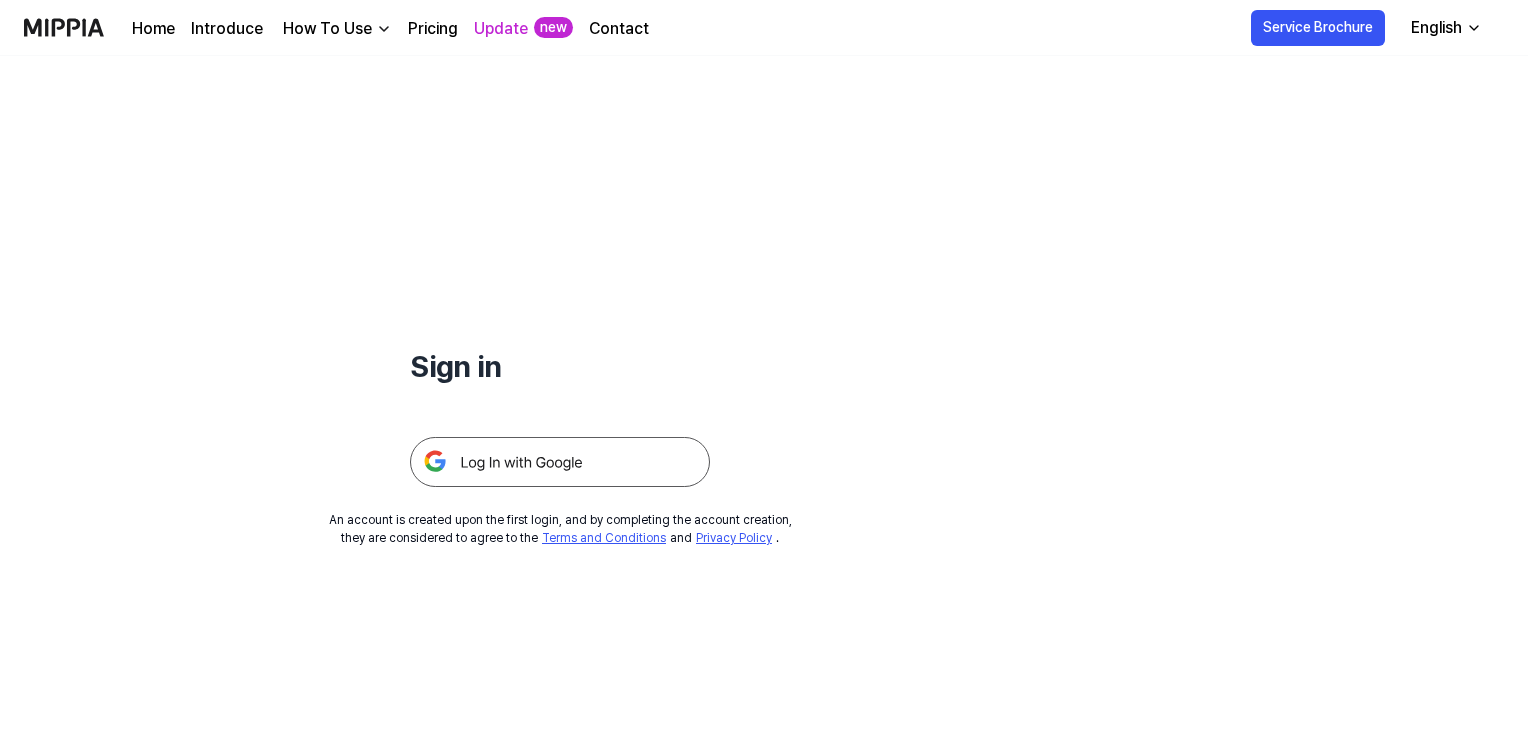 click at bounding box center (560, 462) 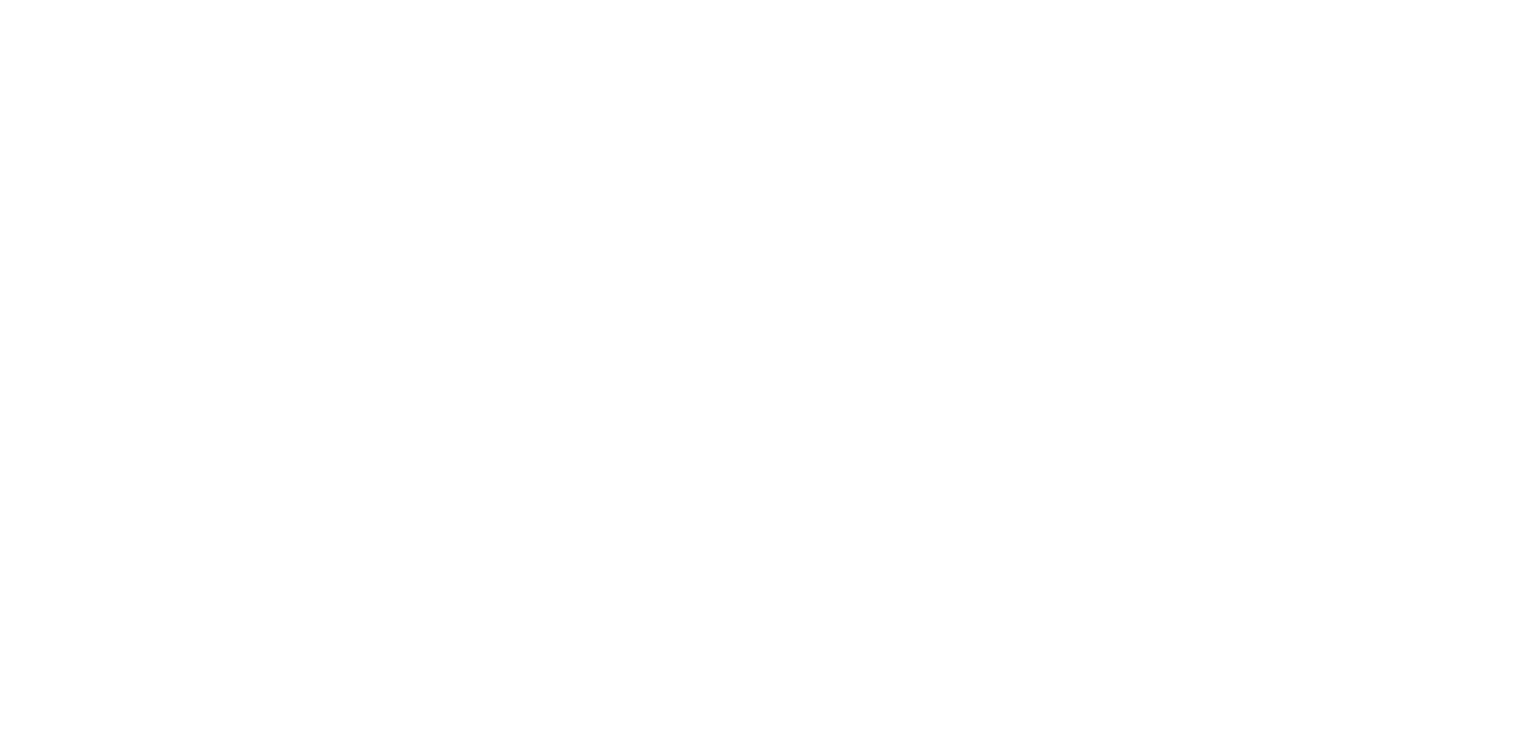 scroll, scrollTop: 0, scrollLeft: 0, axis: both 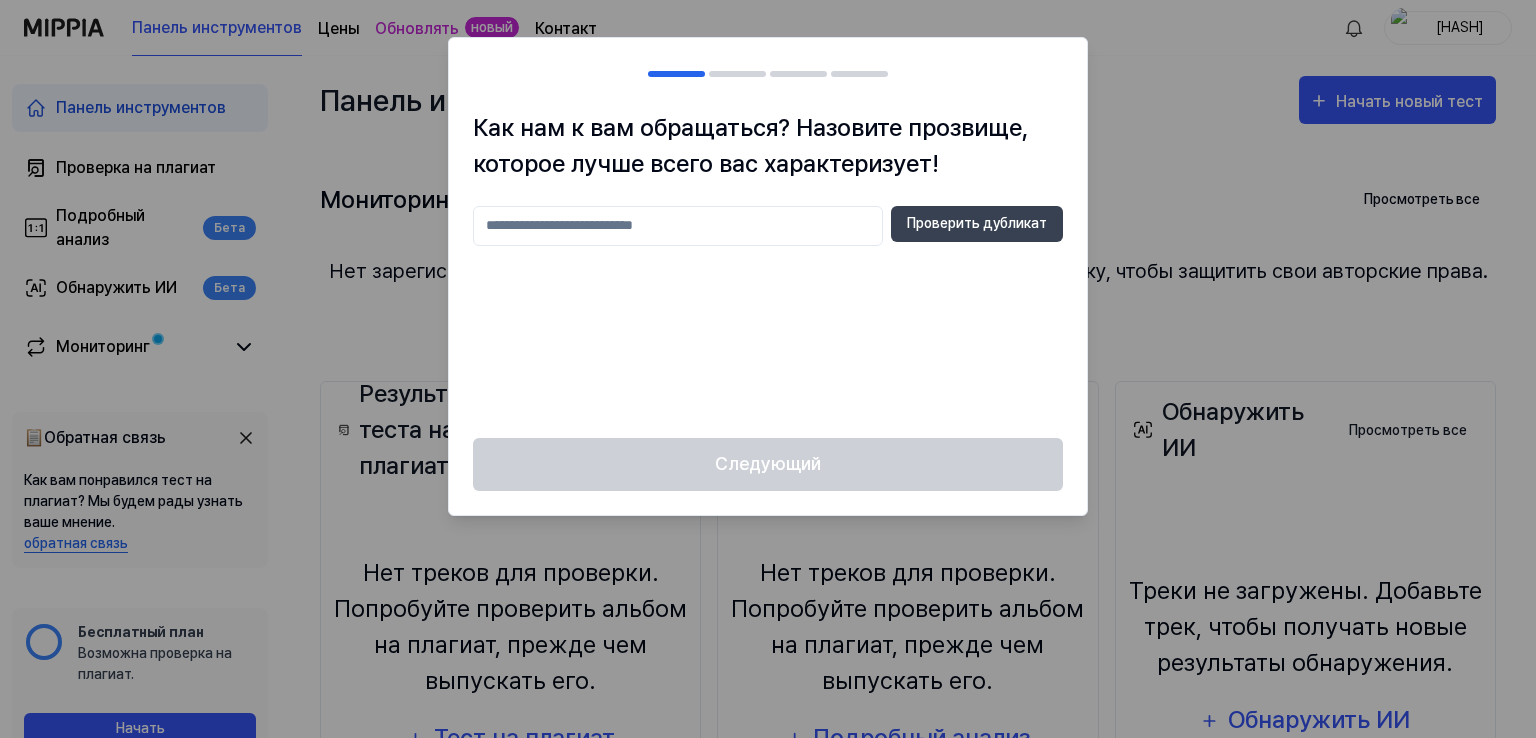click at bounding box center (678, 226) 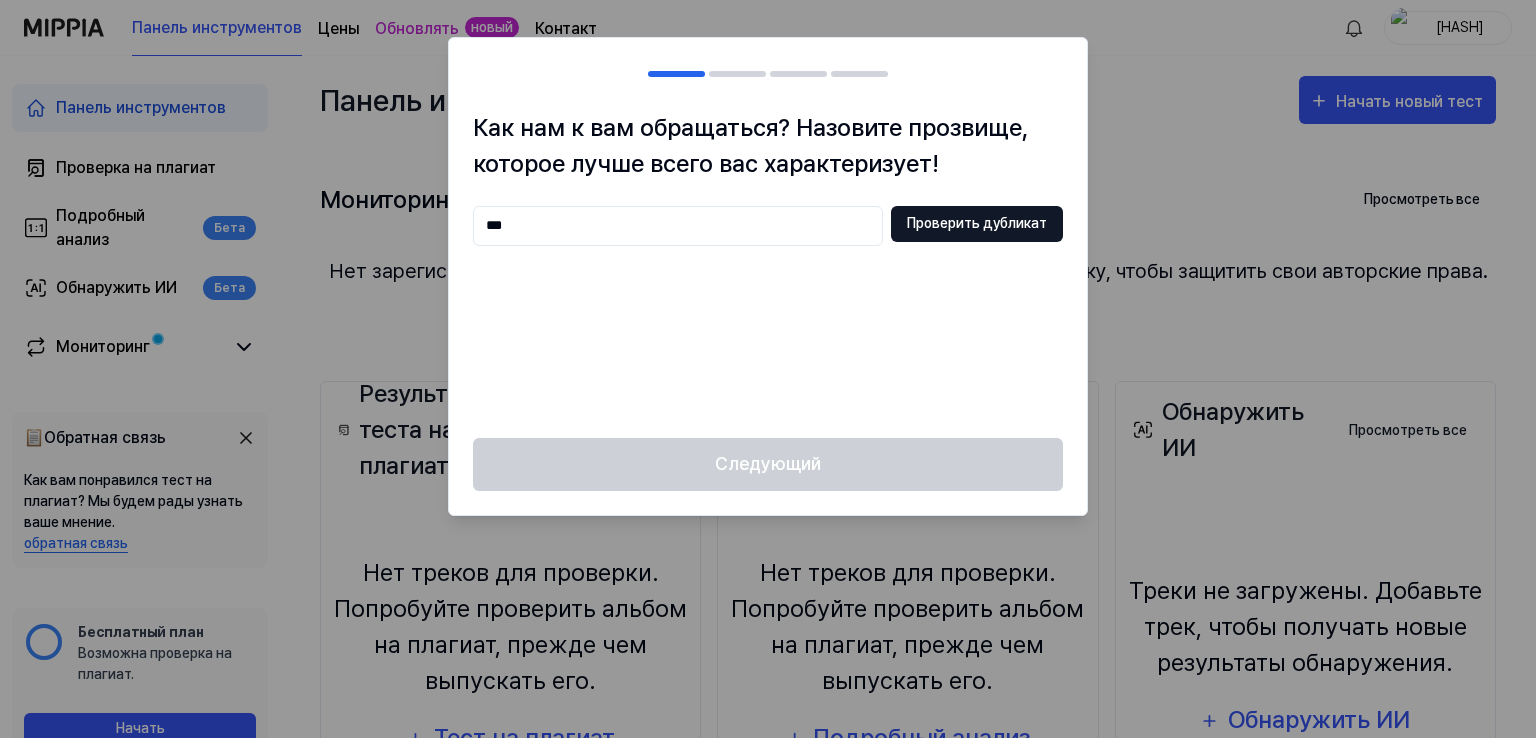 type on "***" 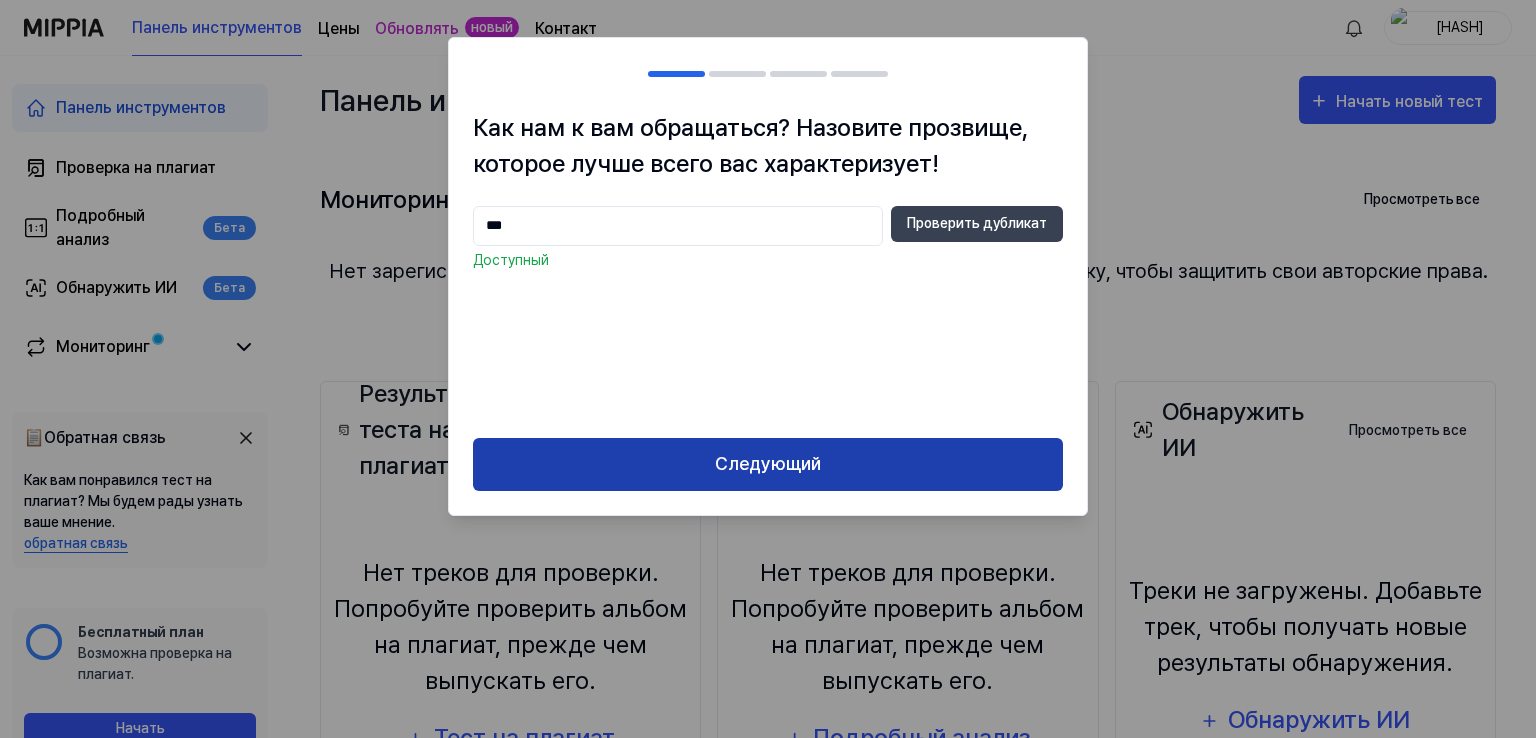 click on "Следующий" at bounding box center [768, 463] 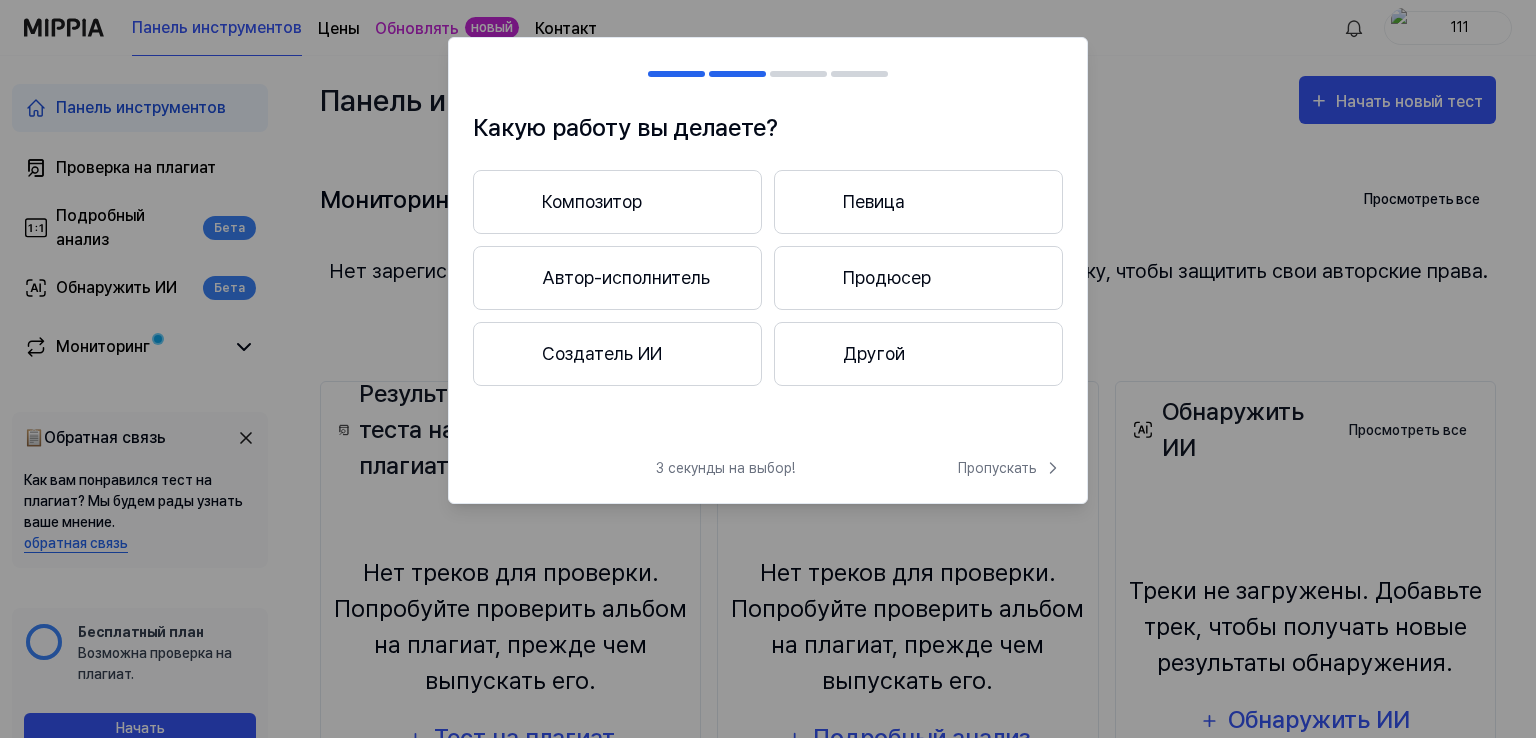 click on "Композитор" at bounding box center (617, 202) 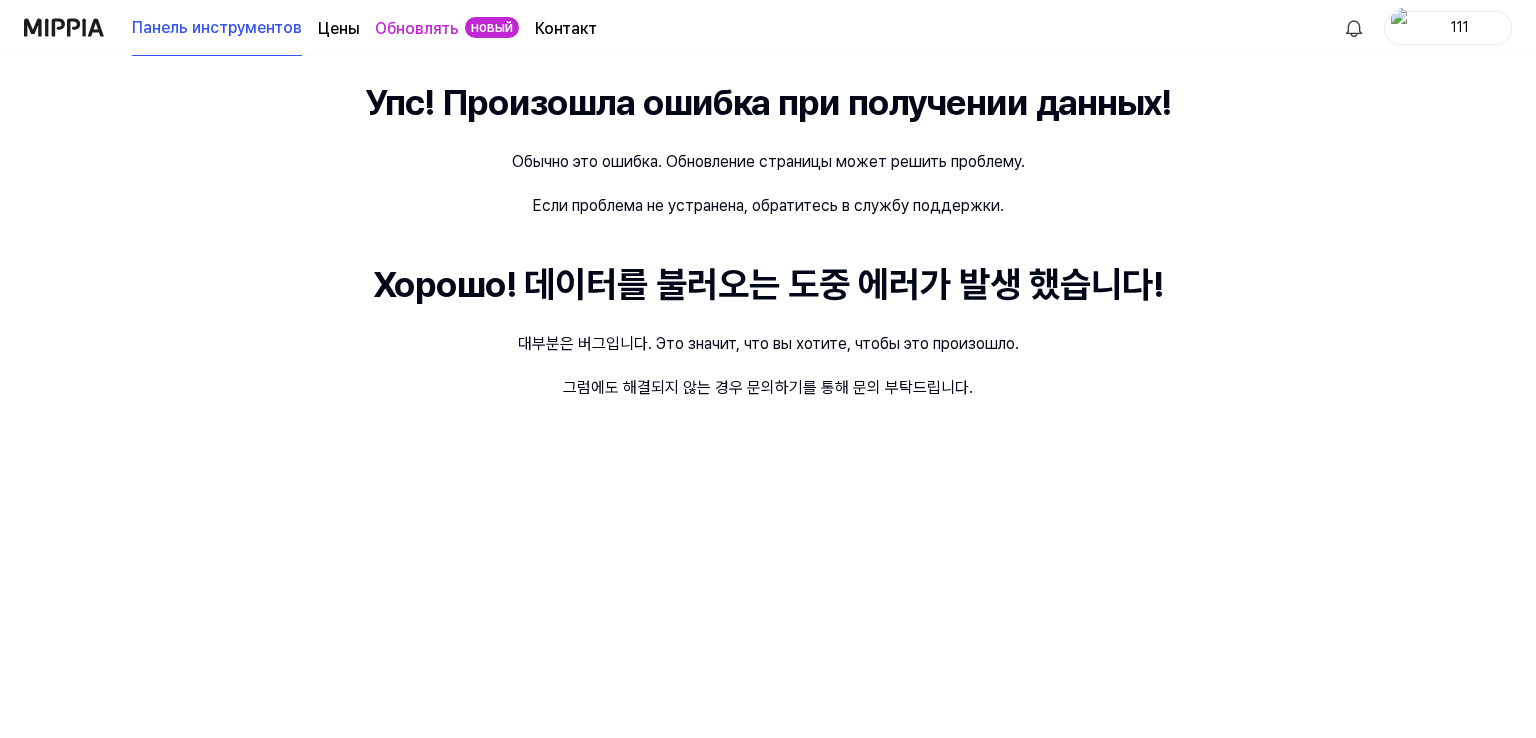 click on "Панель инструментов" at bounding box center [217, 28] 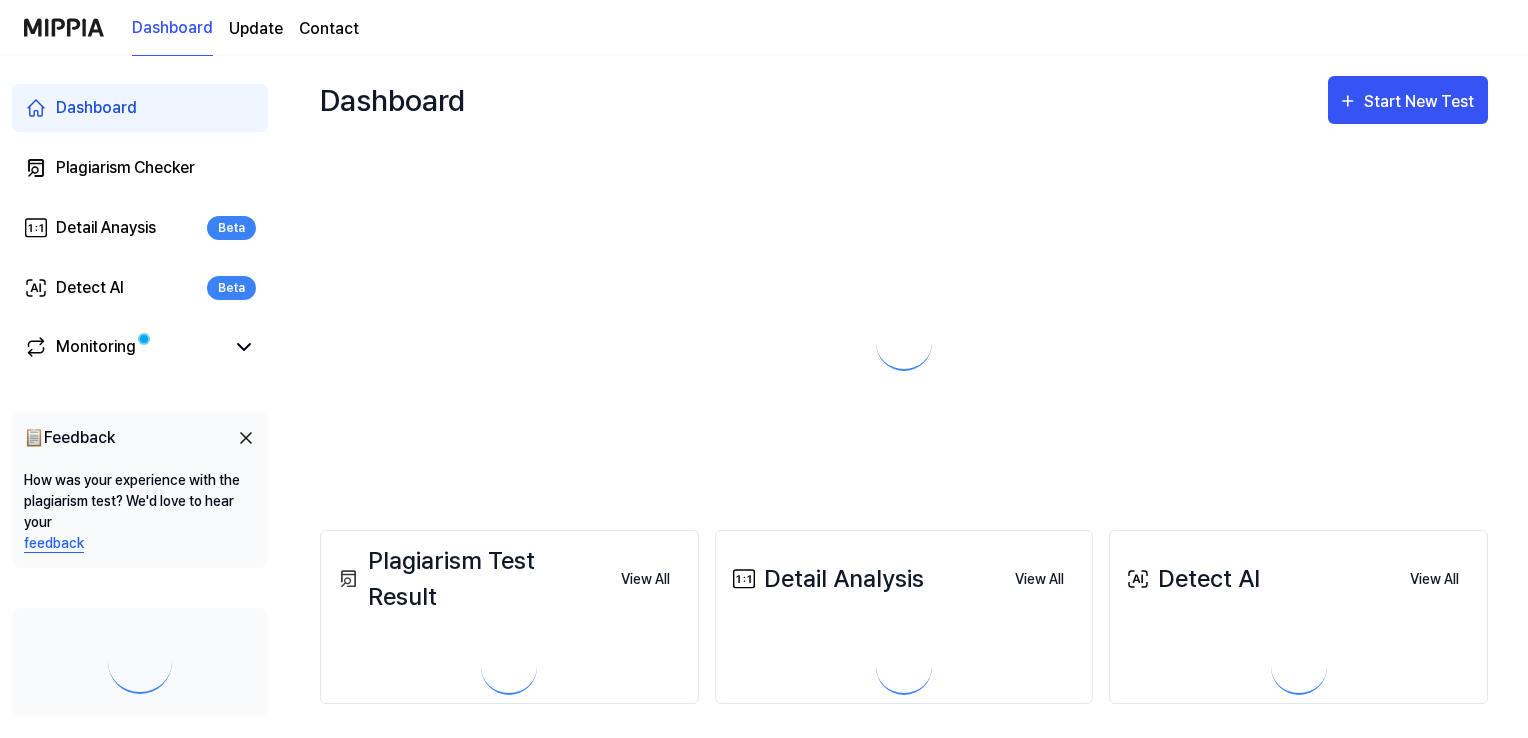 scroll, scrollTop: 0, scrollLeft: 0, axis: both 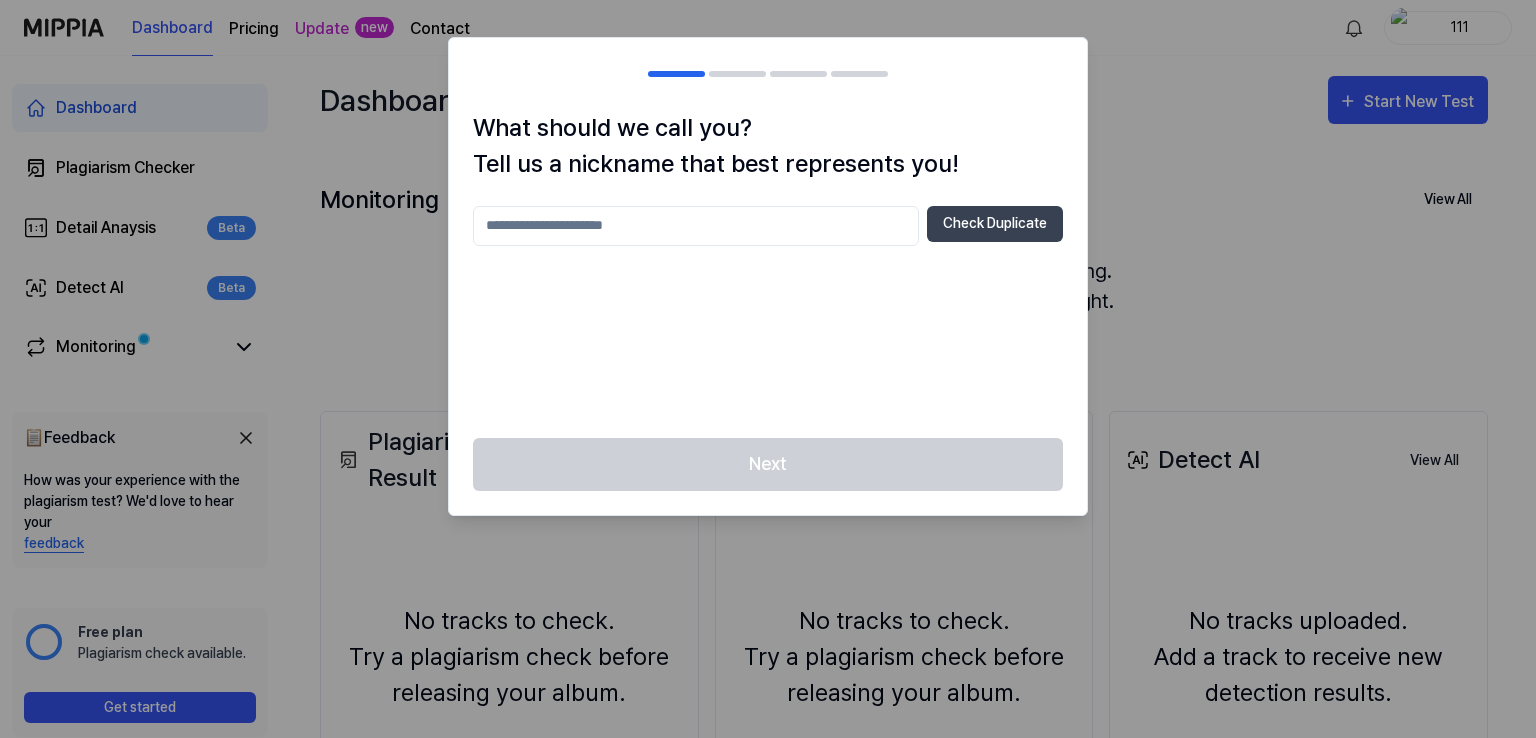 click at bounding box center (768, 369) 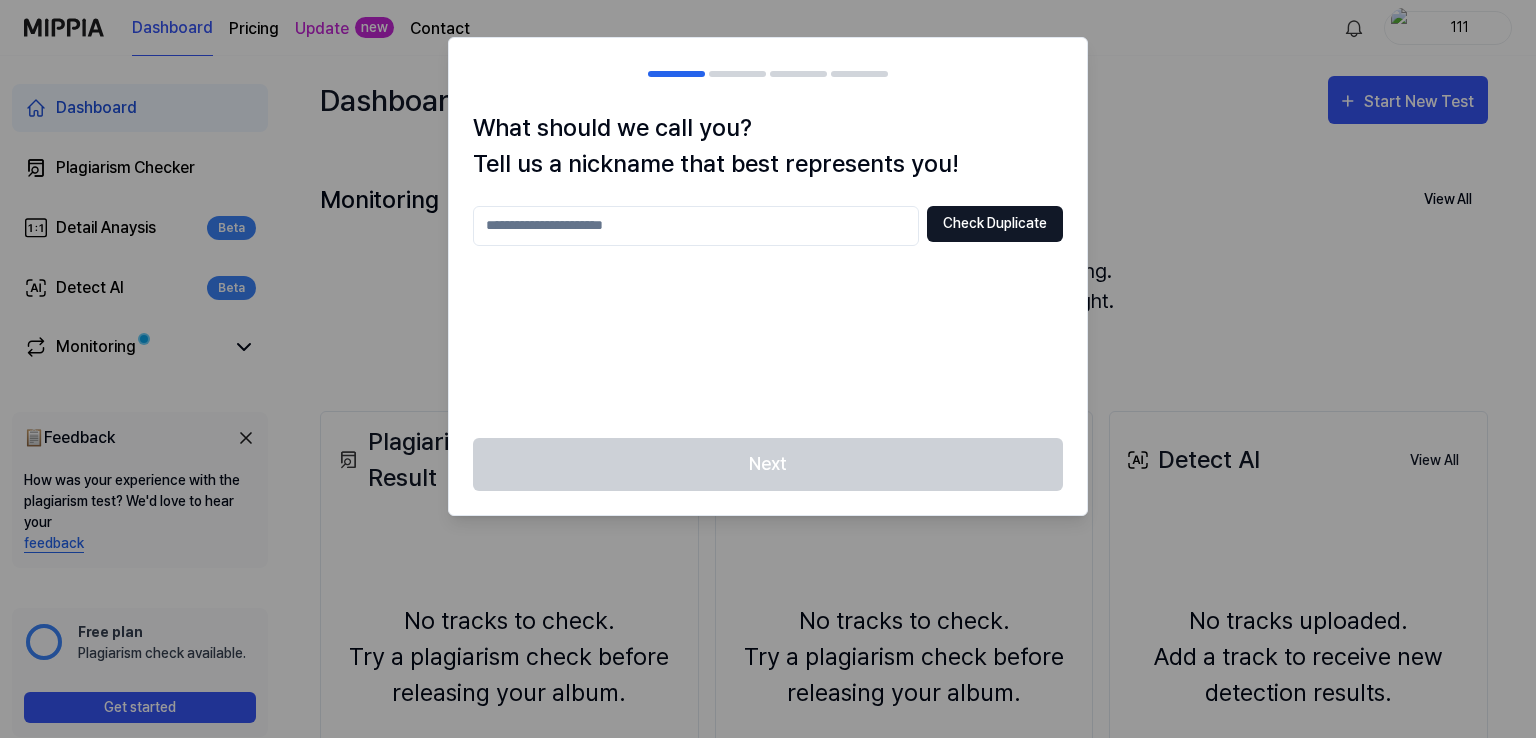 click on "Check Duplicate" at bounding box center (995, 224) 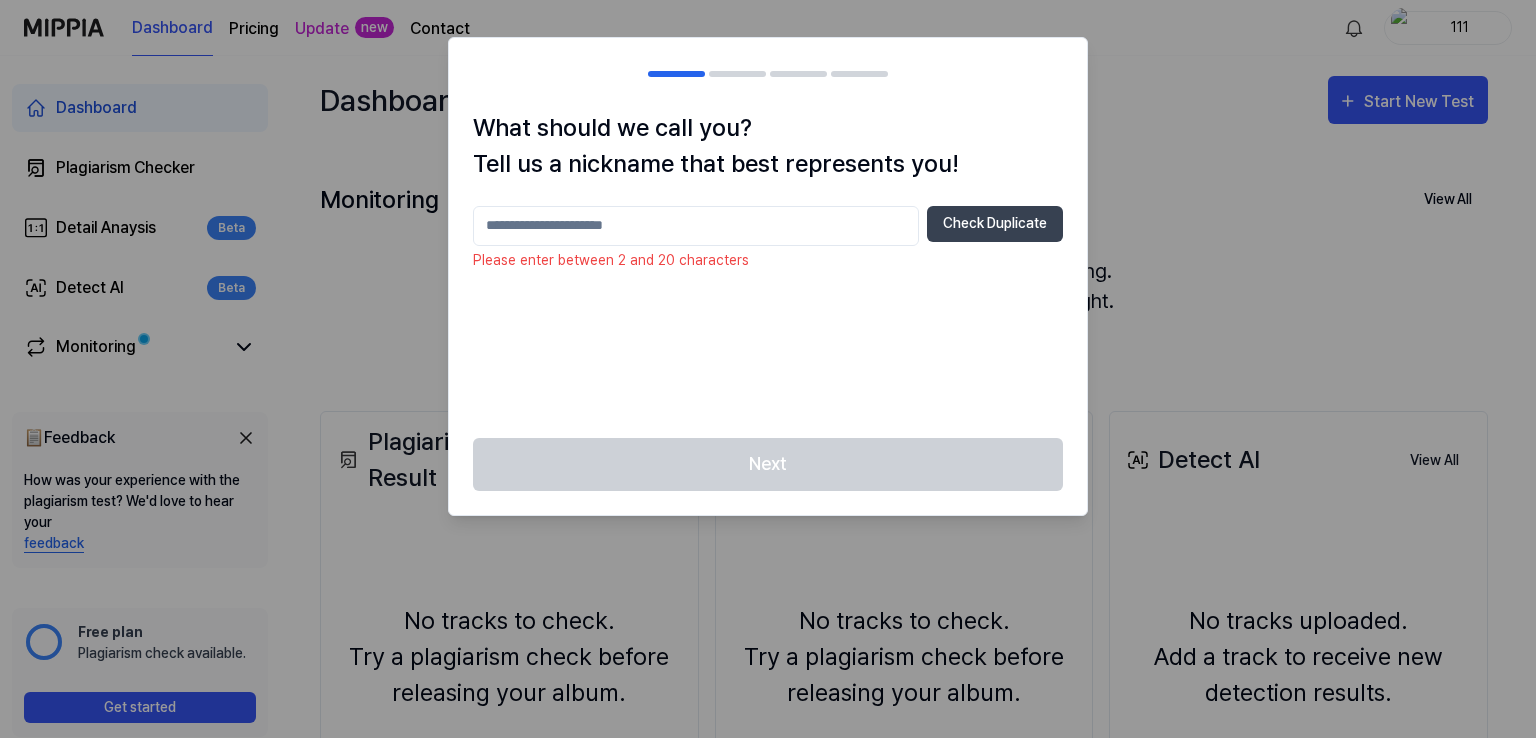 click on "Check Duplicate" at bounding box center [995, 224] 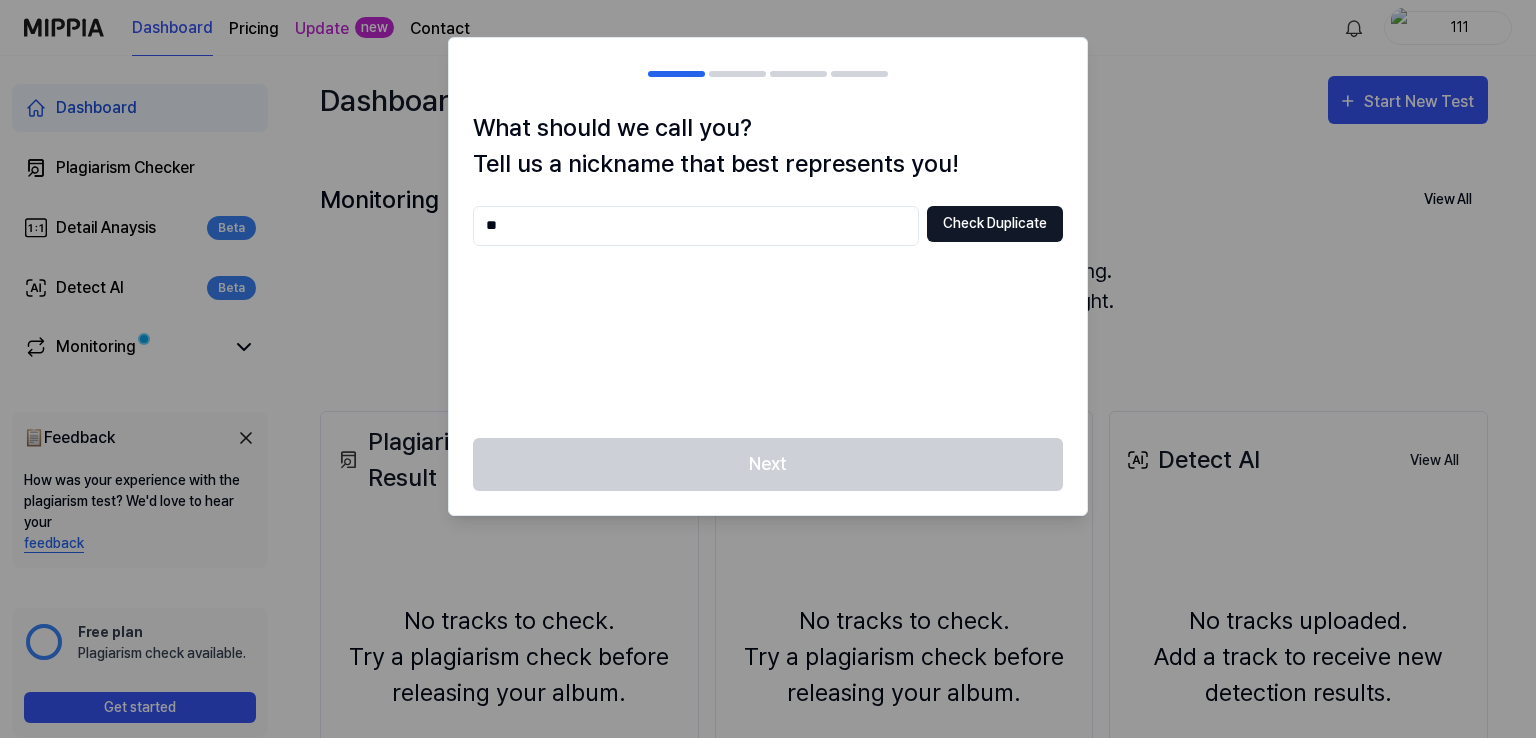 type on "**" 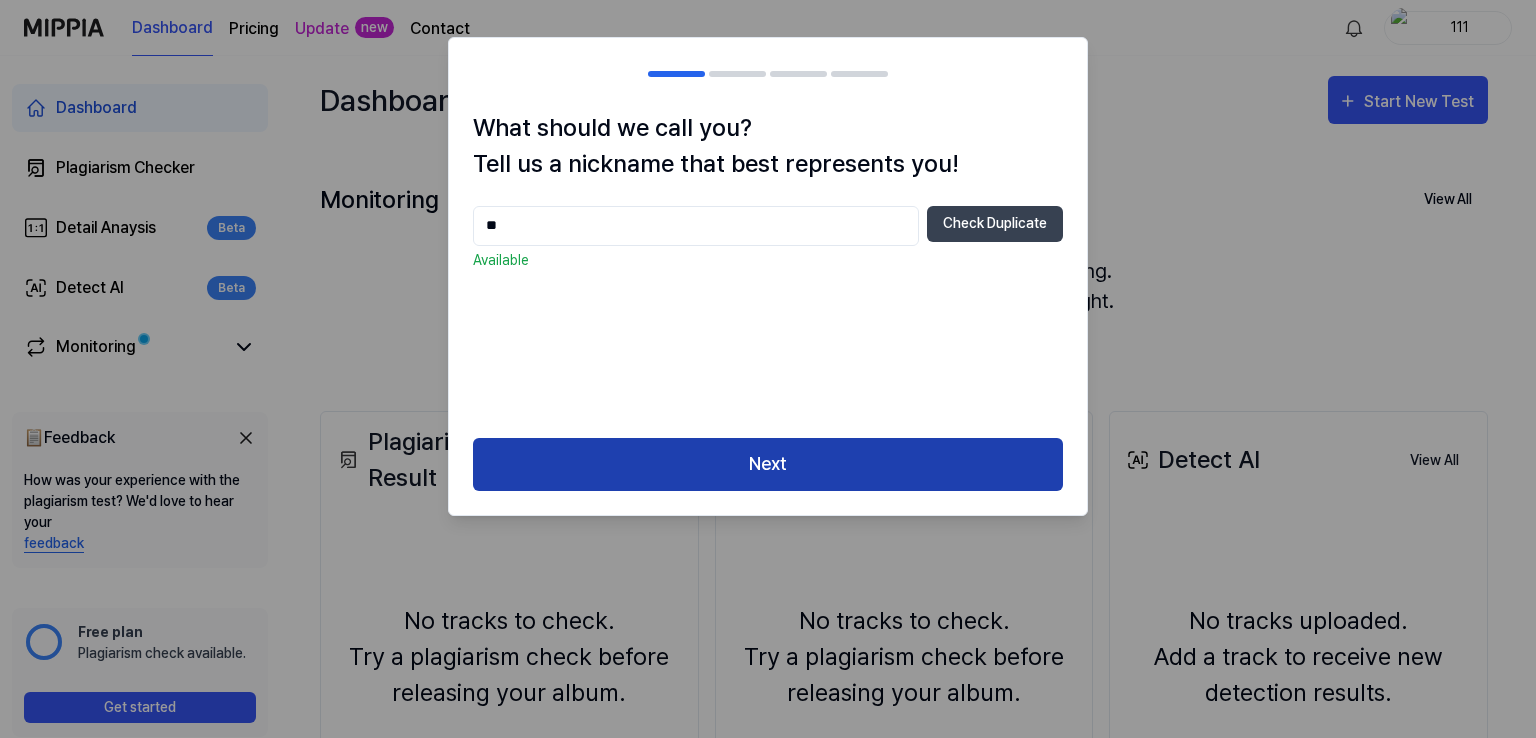 drag, startPoint x: 804, startPoint y: 429, endPoint x: 801, endPoint y: 441, distance: 12.369317 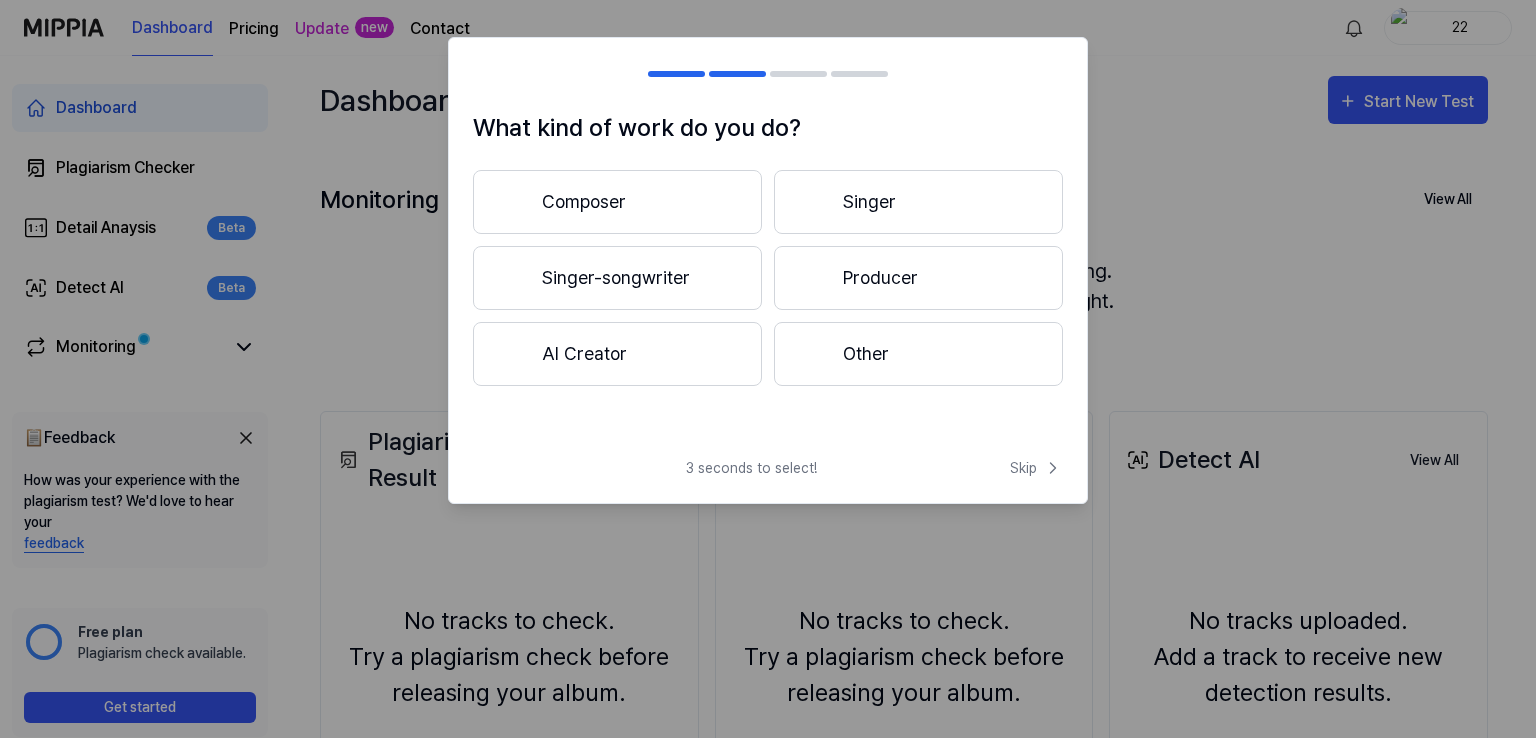 click on "Composer Singer Singer-songwriter Producer AI Creator Other" at bounding box center (768, 278) 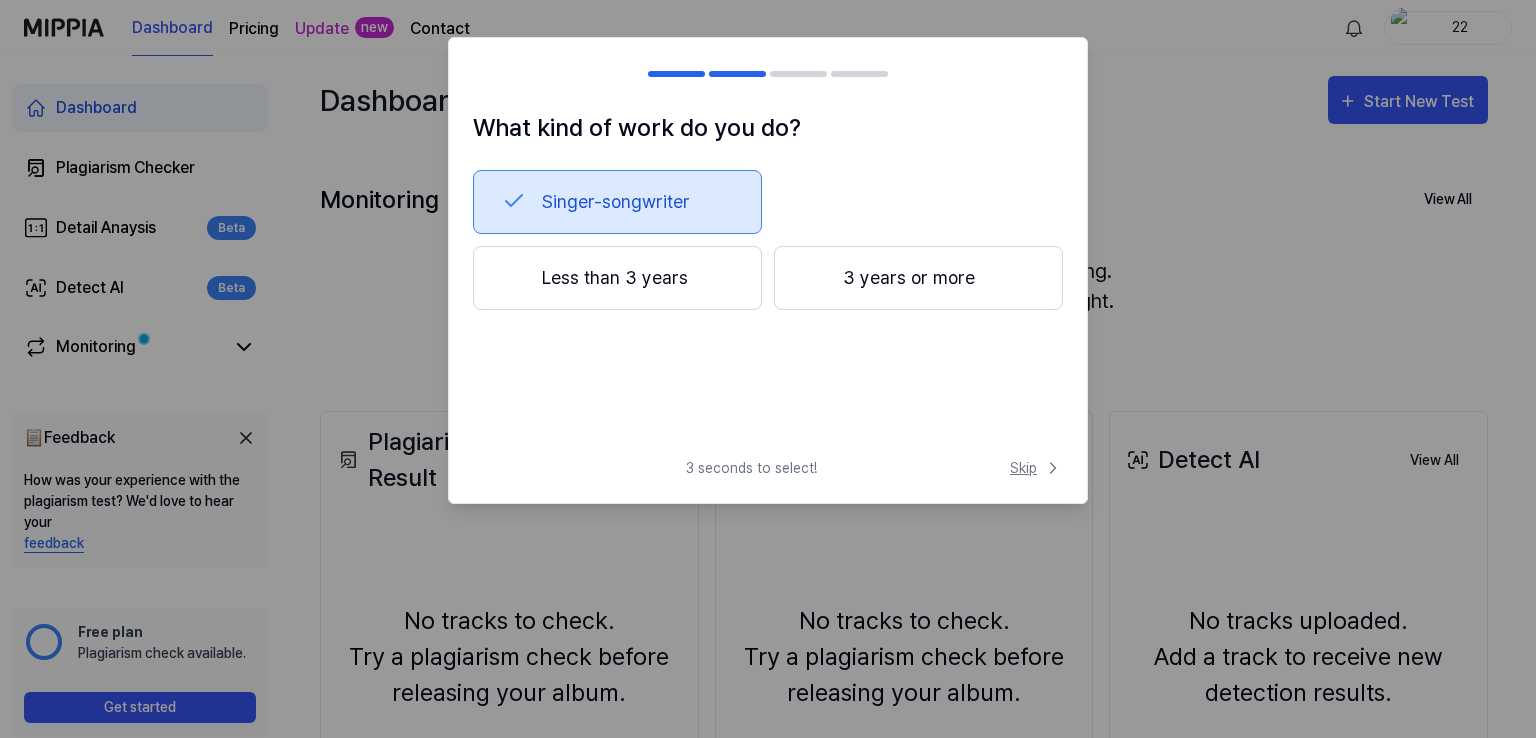 click on "Skip" at bounding box center [1036, 468] 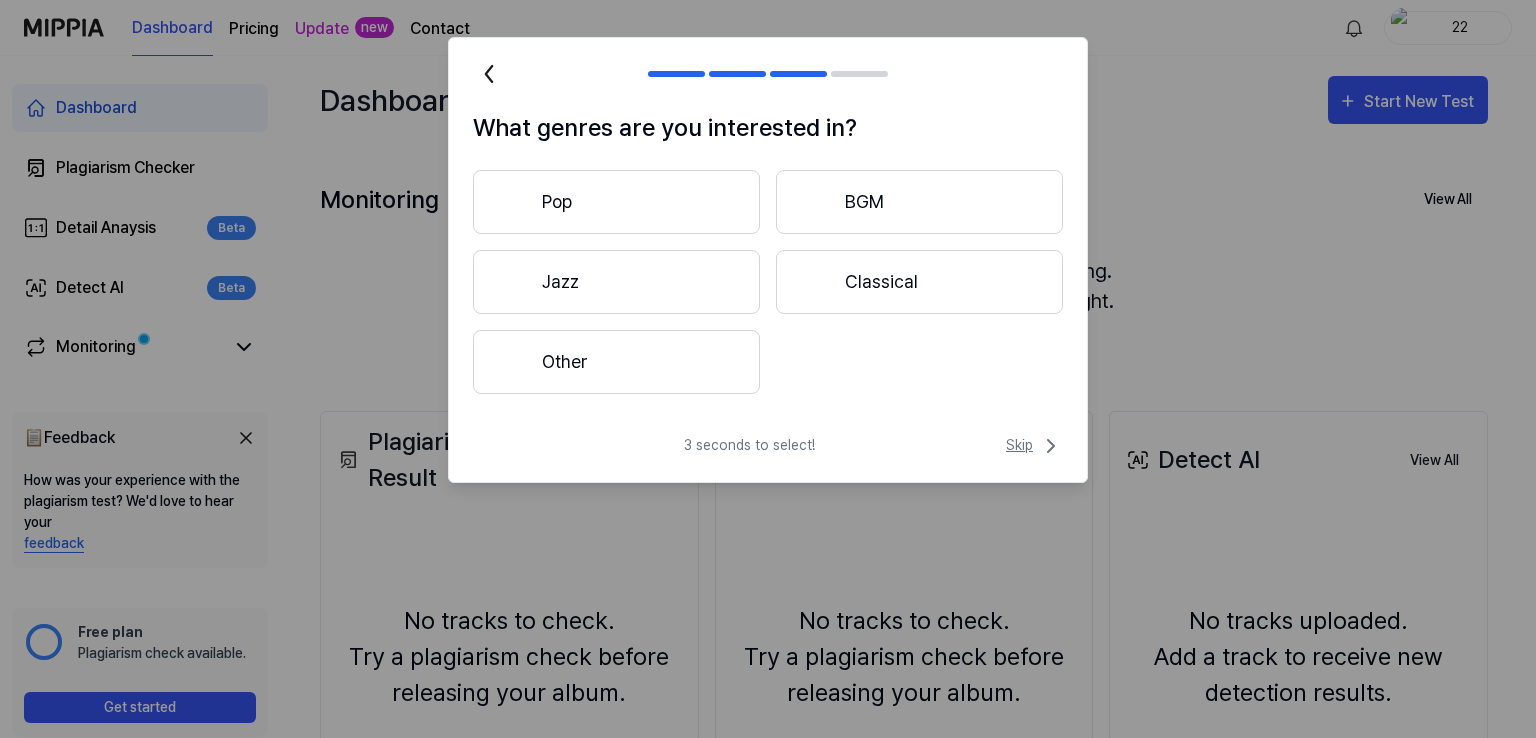 click on "Skip" at bounding box center [1034, 446] 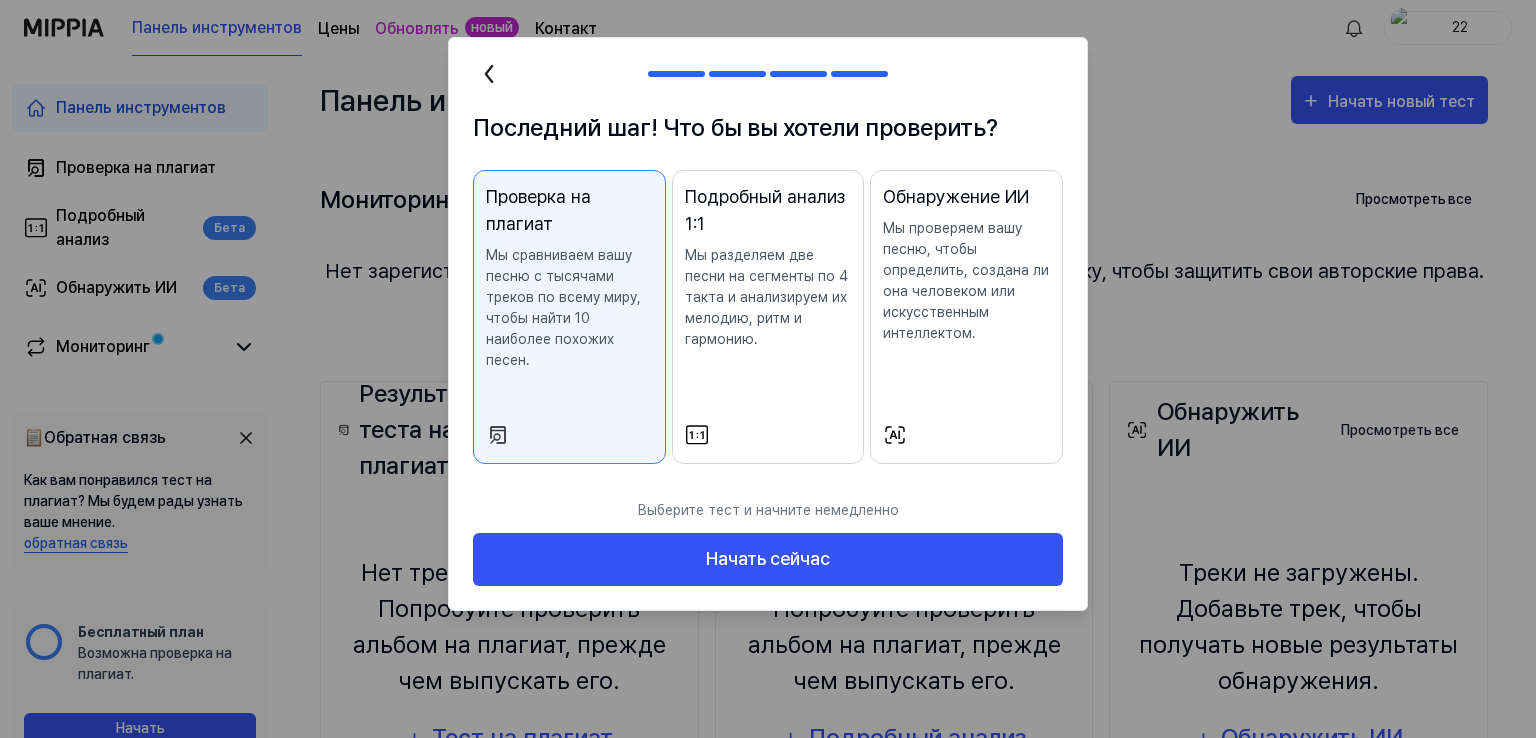 drag, startPoint x: 703, startPoint y: 96, endPoint x: 697, endPoint y: 107, distance: 12.529964 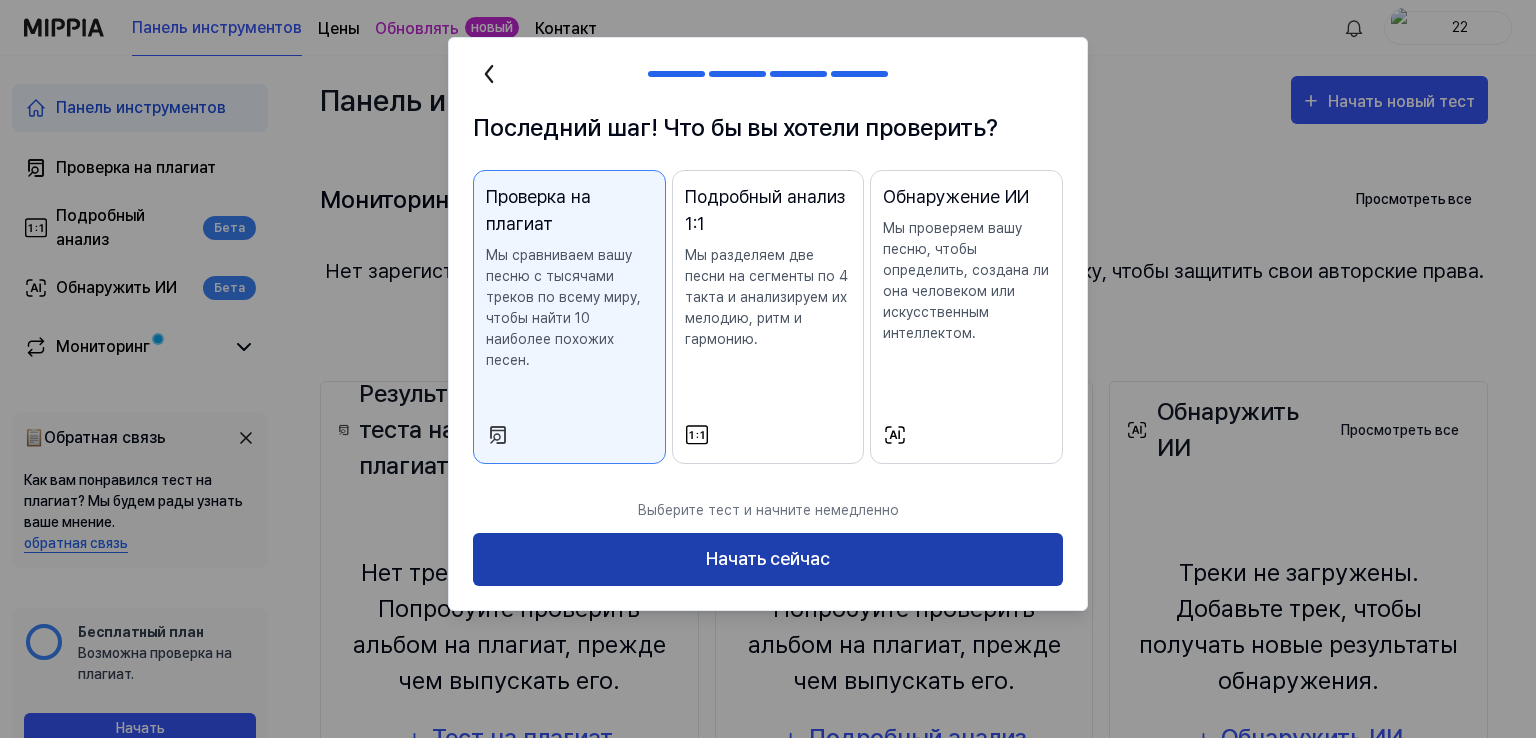 click on "Начать сейчас" at bounding box center (768, 559) 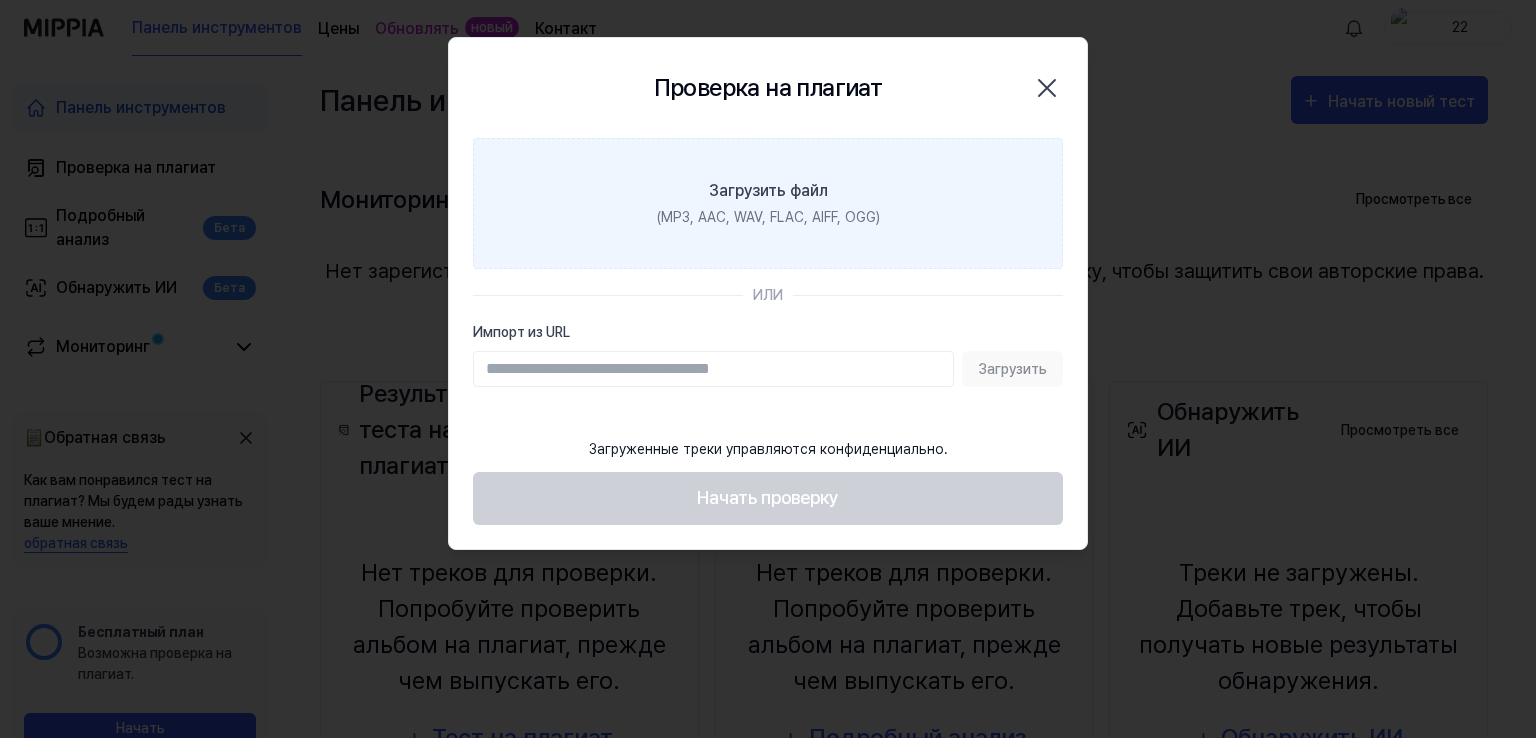 click on "Загрузить файл (MP3, AAC, WAV, FLAC, AIFF, OGG)" at bounding box center (768, 203) 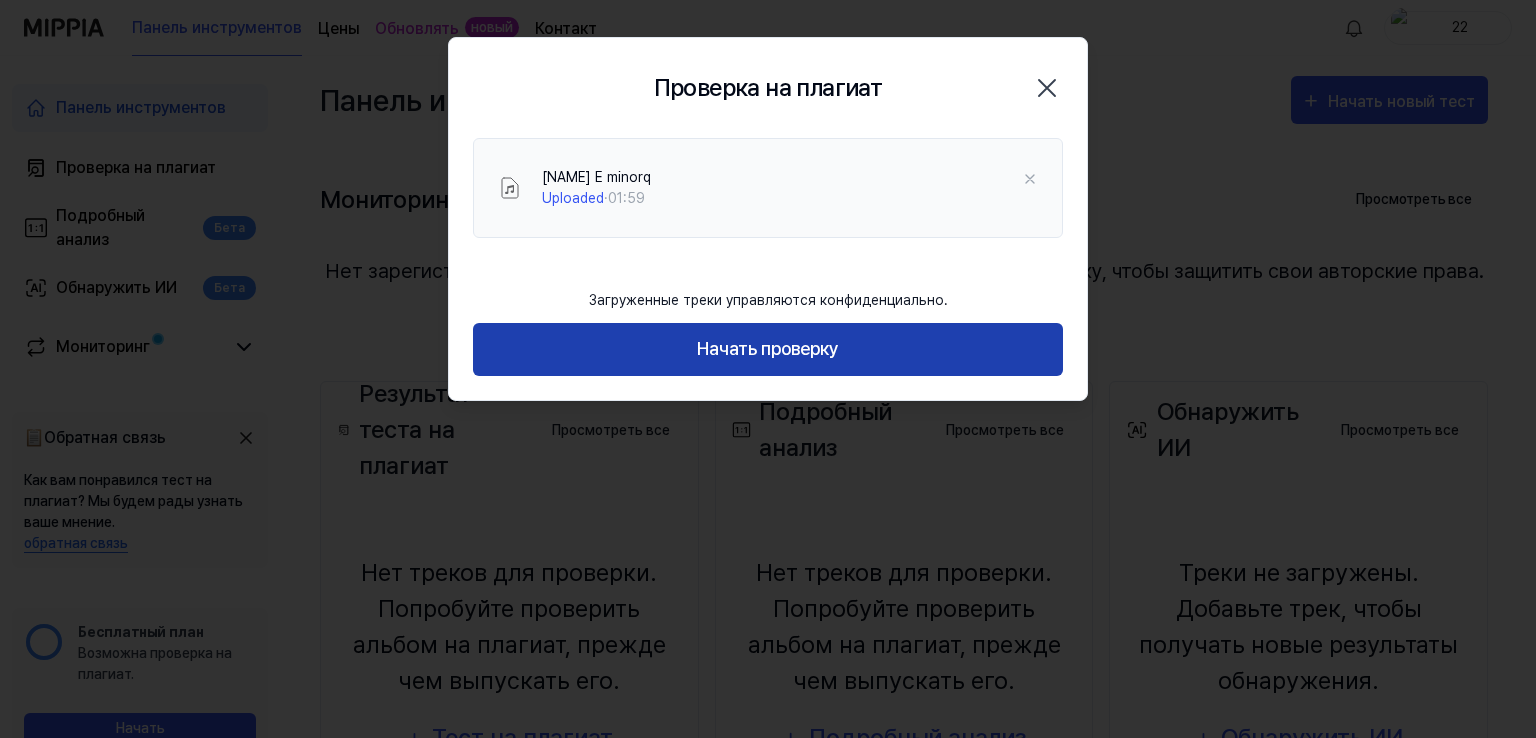 click on "Начать проверку" at bounding box center (768, 349) 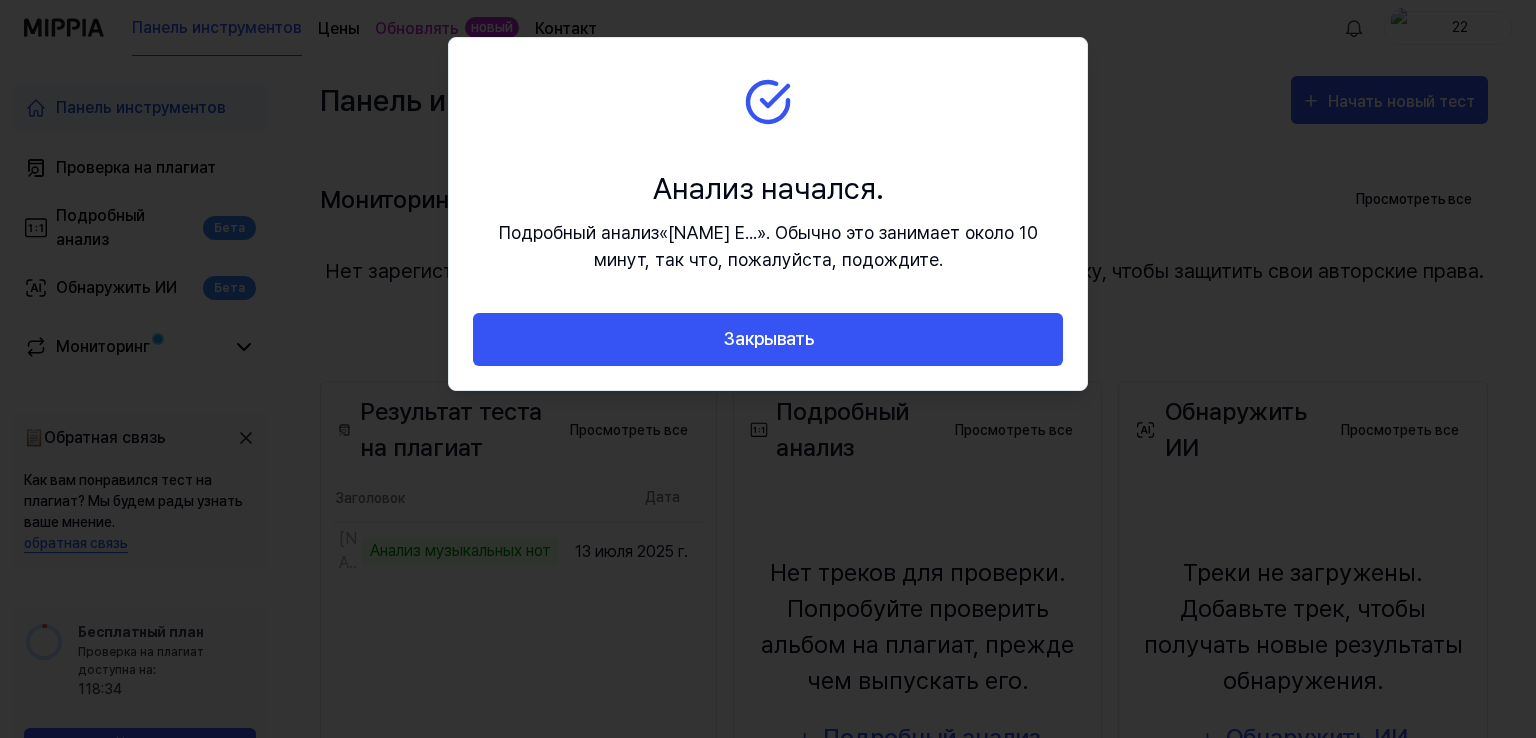 click on "Анализ начался. Подробный анализ  «  [NAME] E...  »  . Обычно это занимает около 10 минут, так что, пожалуйста, подождите." at bounding box center (768, 175) 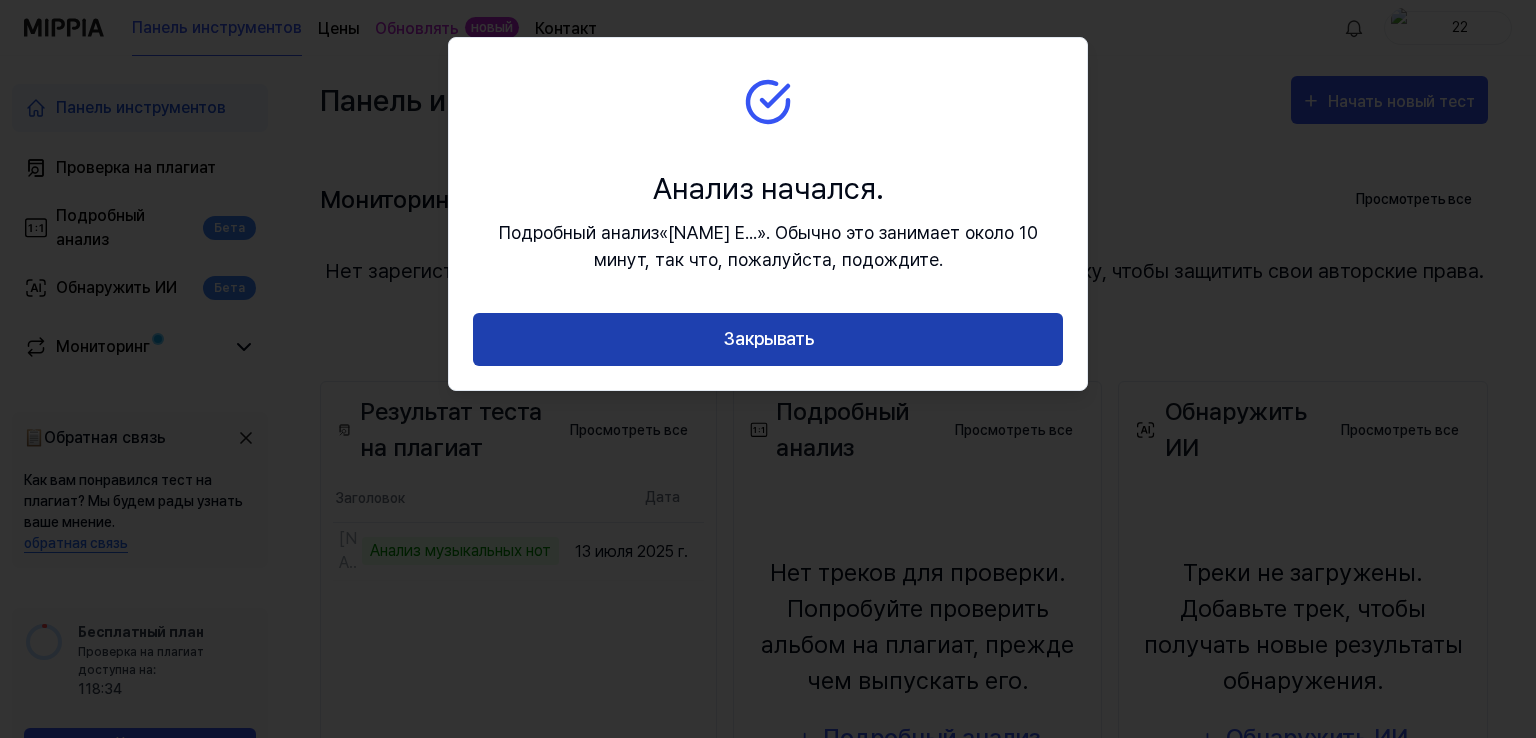 click on "Закрывать" at bounding box center (768, 339) 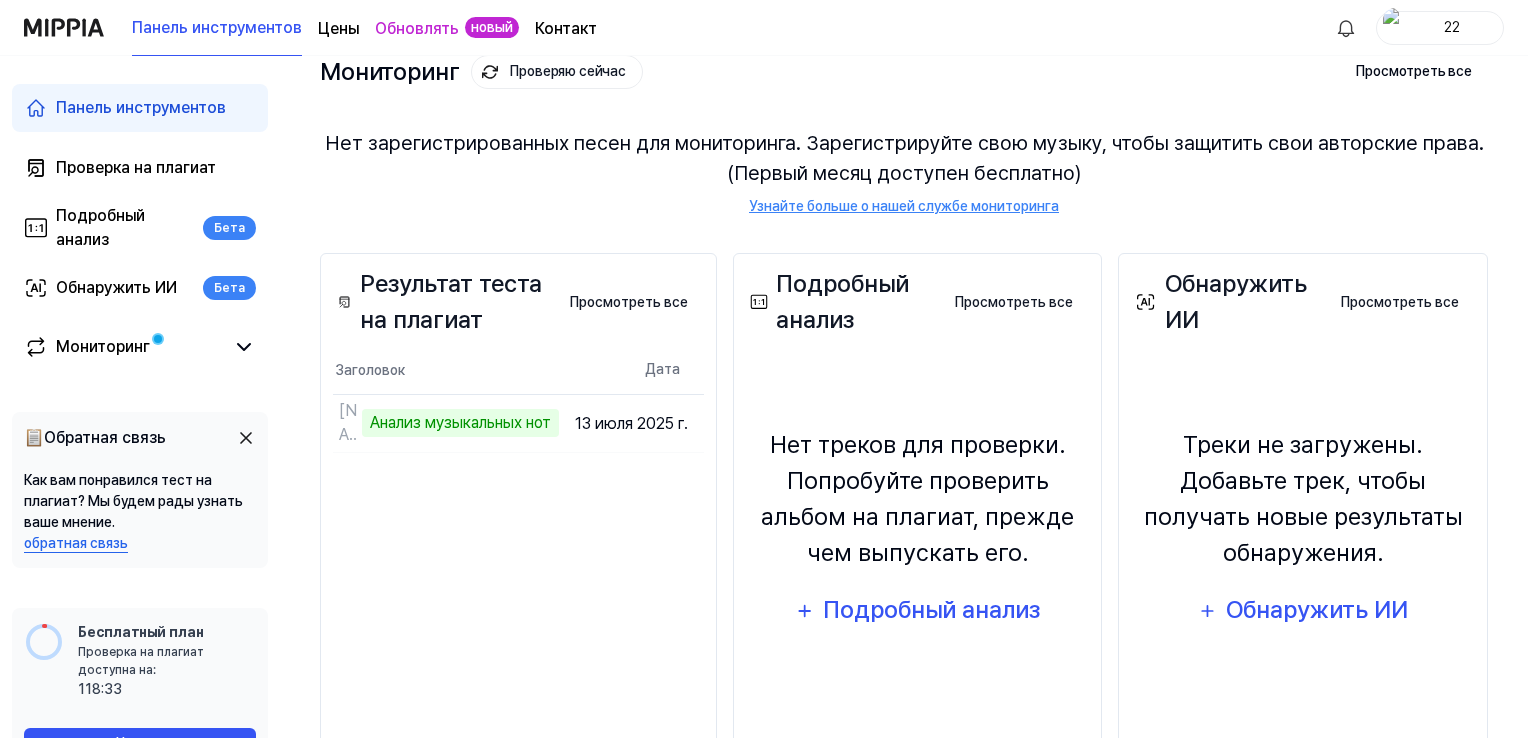 scroll, scrollTop: 209, scrollLeft: 0, axis: vertical 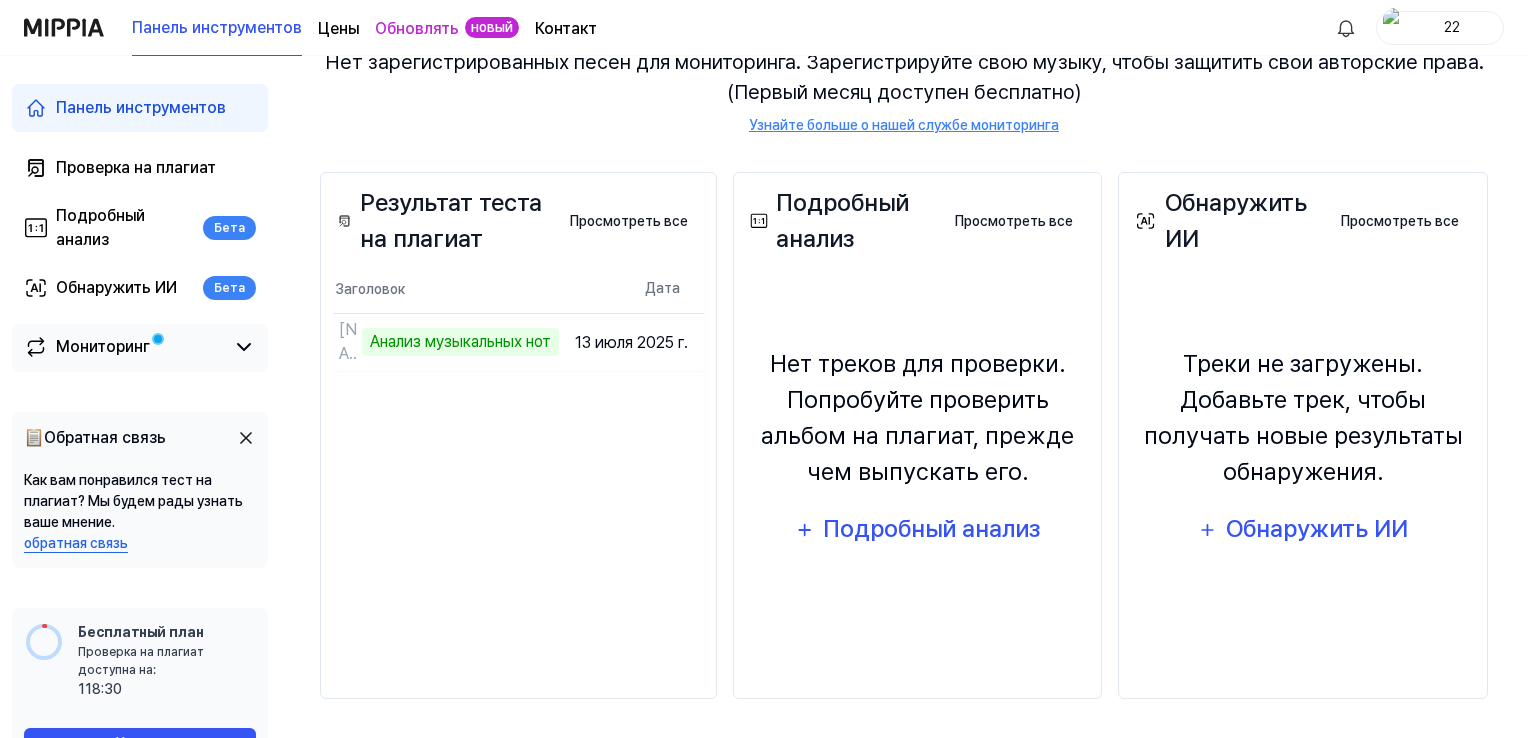 click on "Мониторинг" at bounding box center (140, 348) 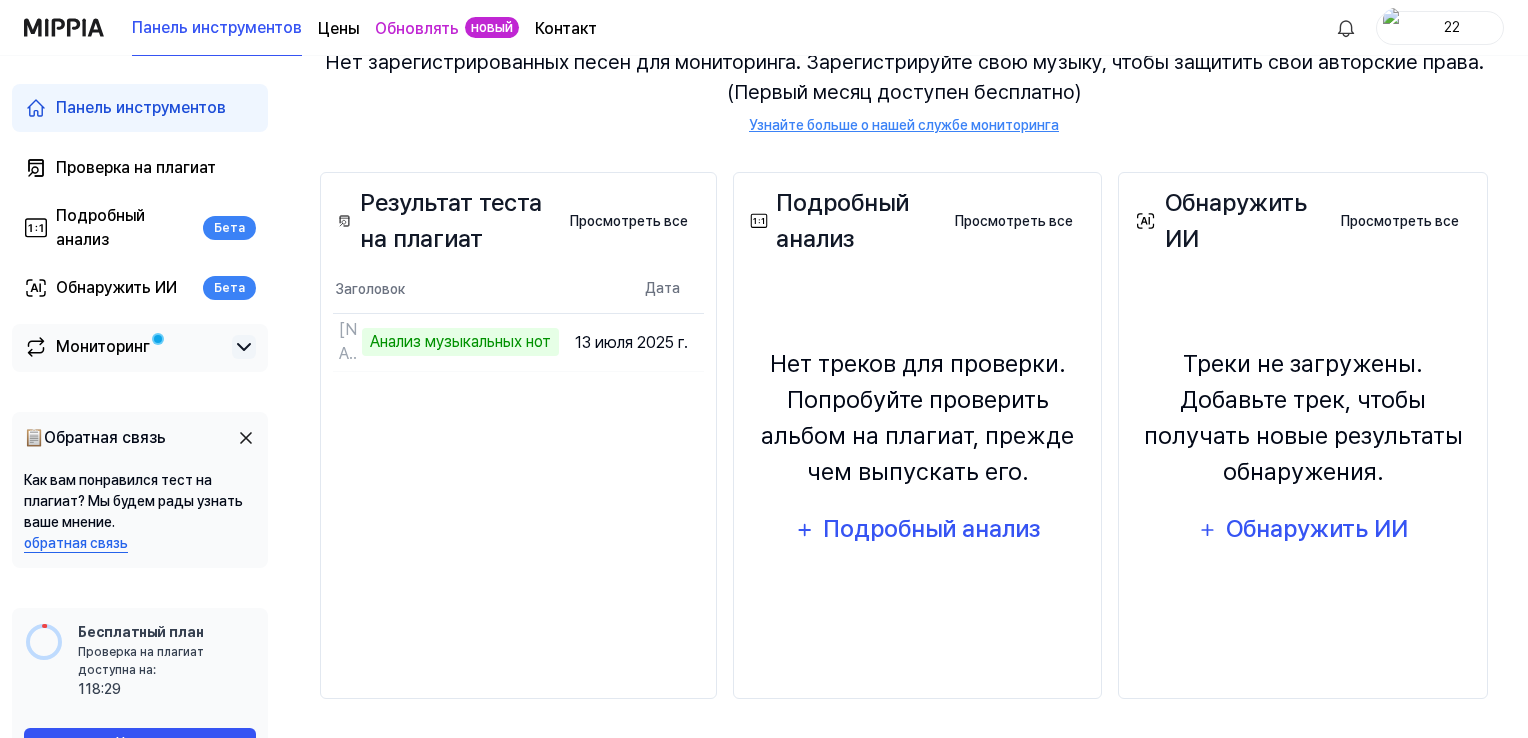 click 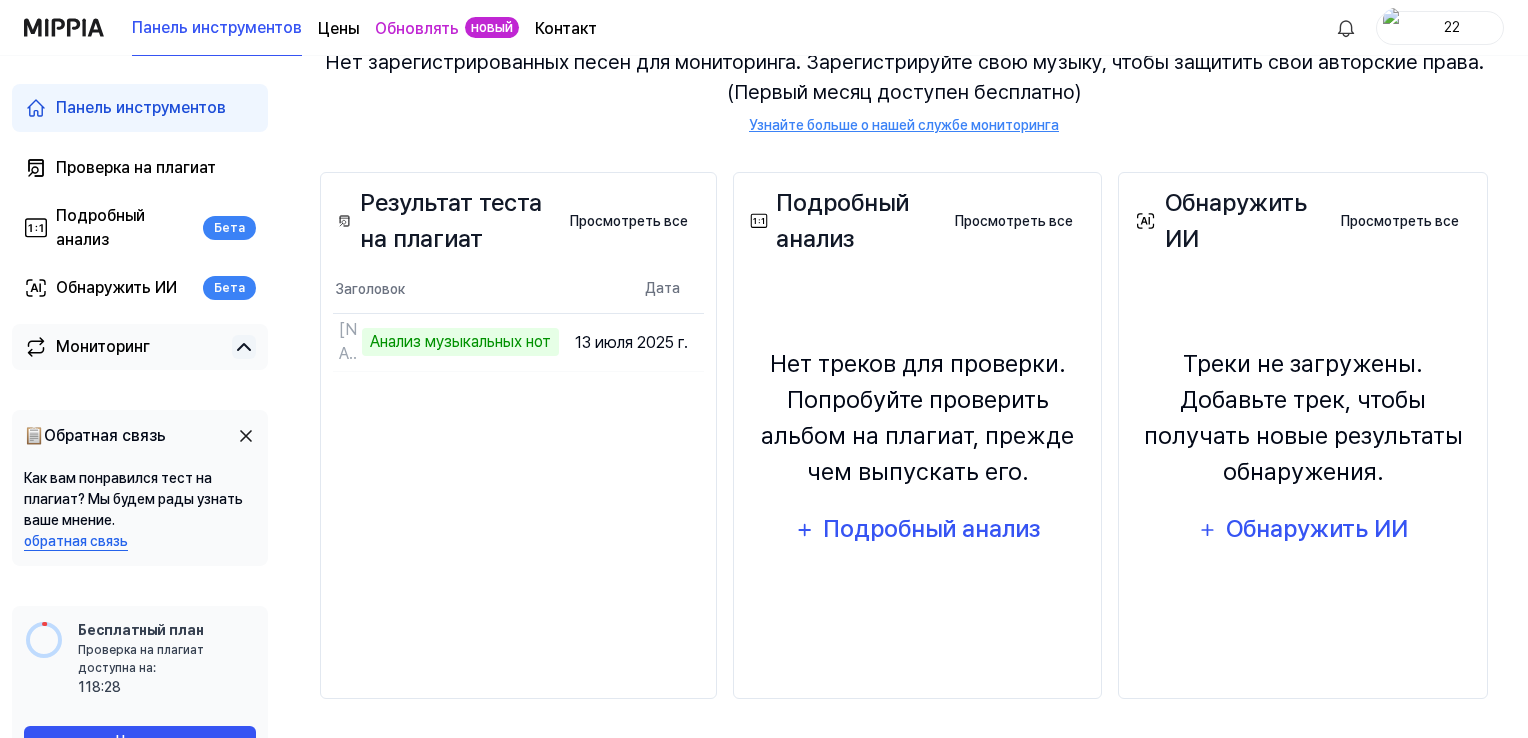 click 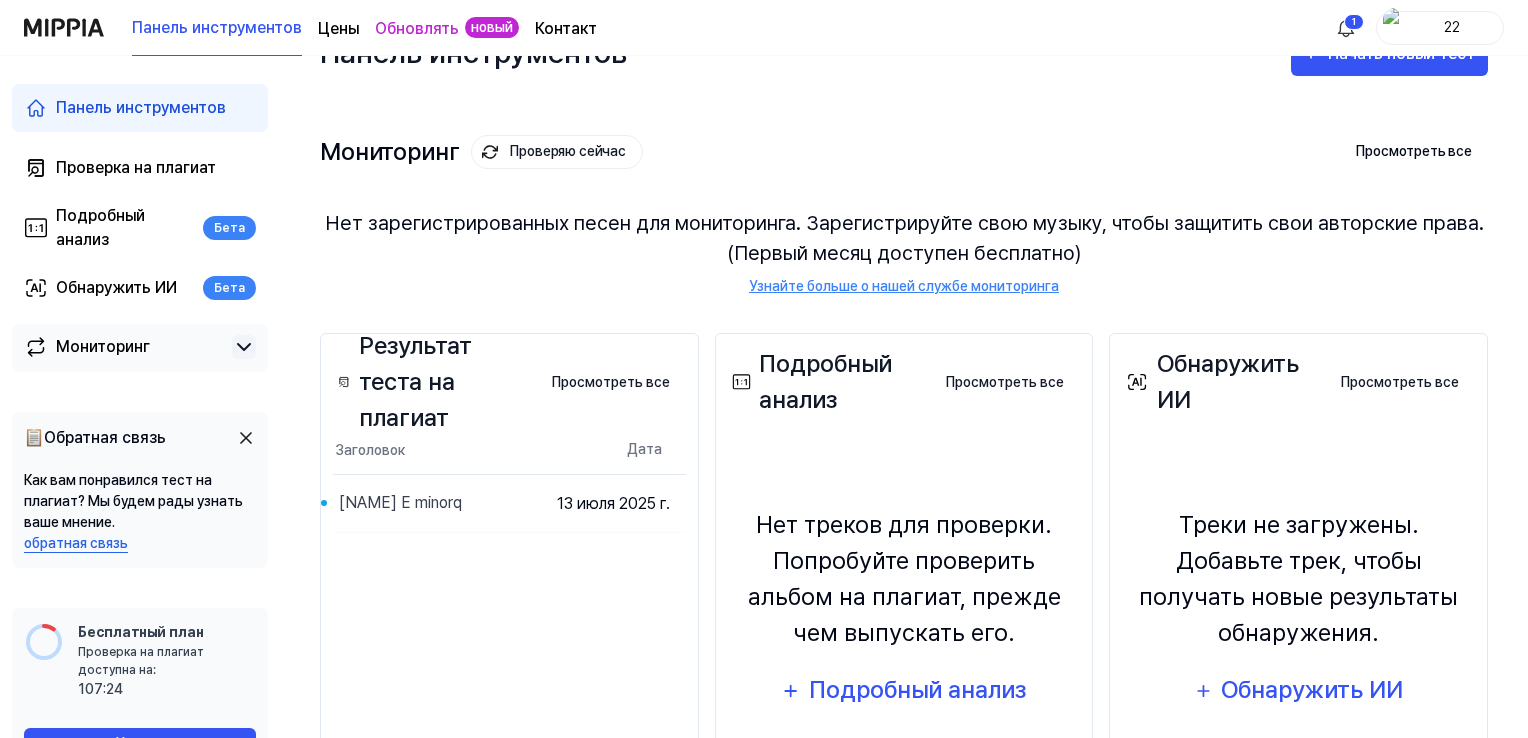 scroll, scrollTop: 0, scrollLeft: 0, axis: both 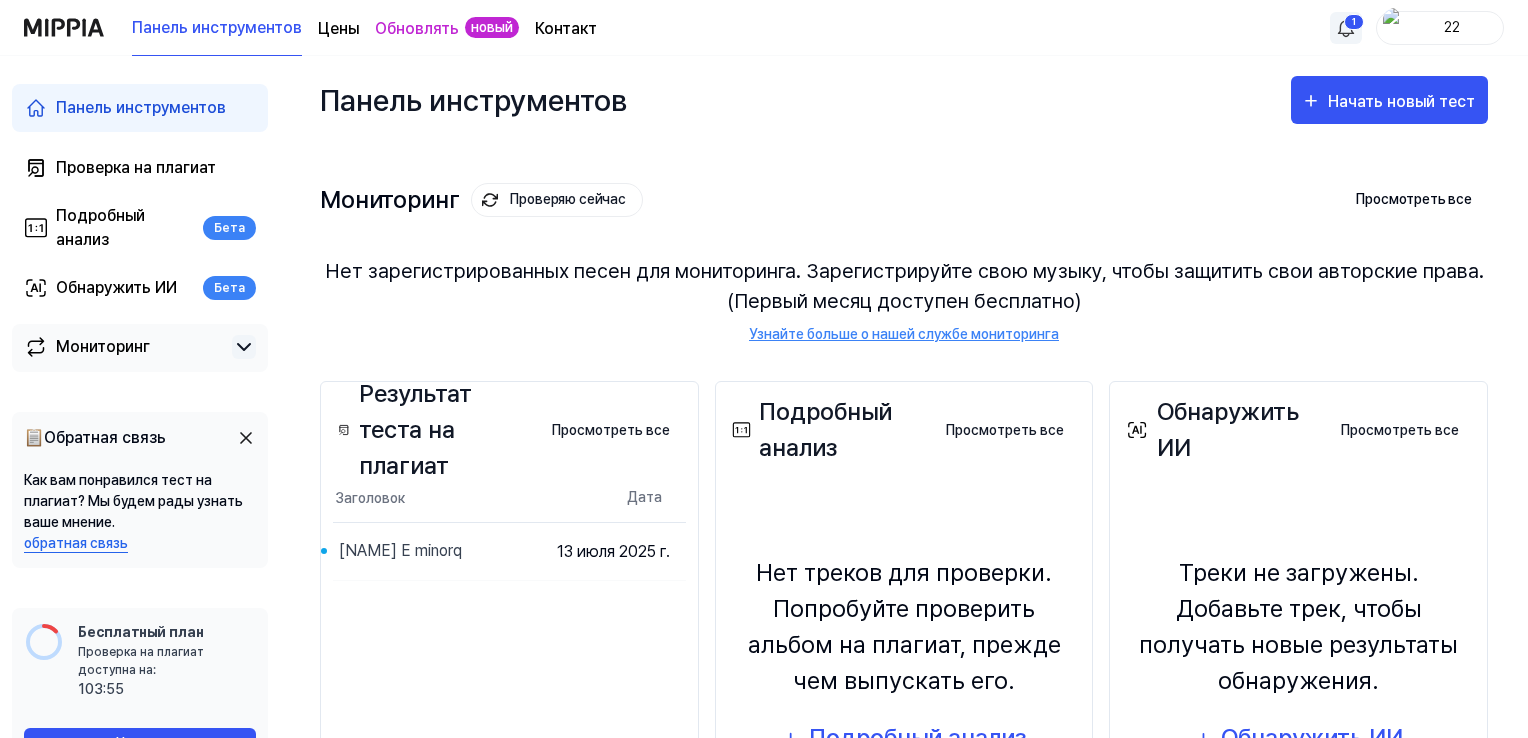 drag, startPoint x: 1369, startPoint y: 29, endPoint x: 1345, endPoint y: 32, distance: 24.186773 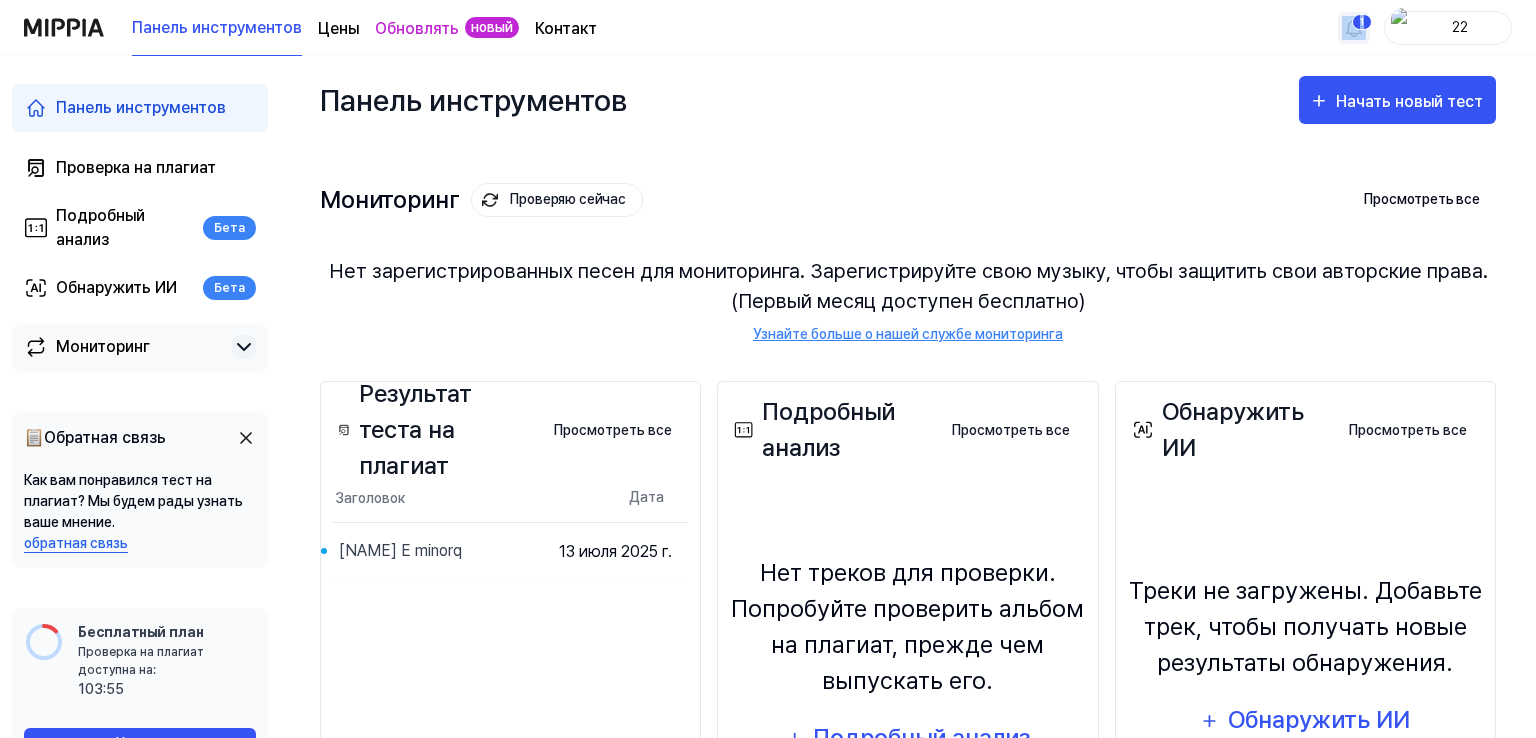 click on "Панель инструментов Цены Обновлять новый Контакт 1 22 Панель инструментов Проверка на плагиат Подробный анализ Бета Обнаружить ИИ Бета Мониторинг 📋  Обратная связь Как вам понравился тест на плагиат? Мы будем рады узнать ваше мнение. обратная связь Бесплатный план Проверка на плагиат доступна на: доступно в:     103:55 Начать Панель инструментов Начать новый тест Мониторинг Проверяю сейчас Просмотреть все Мониторинг Узнайте больше о нашей службе мониторинга Результат теста на плагиат Просмотреть все Результат теста на плагиат Заголовок Дата [NAME] E minorq" at bounding box center [768, 369] 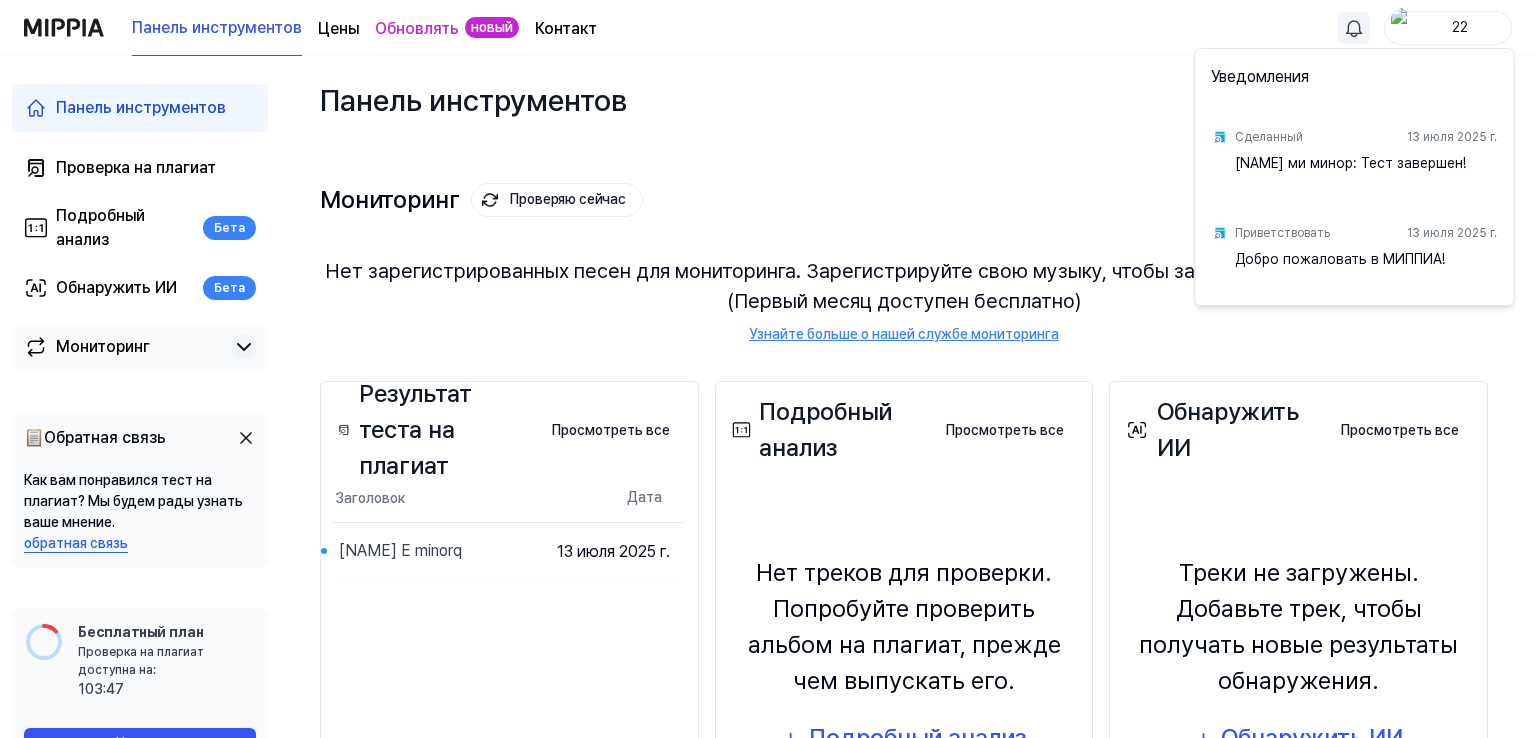 click on "Панель инструментов Цены Обновлять новый Контакт 22 Панель инструментов Проверка на плагиат Подробный анализ Бета Обнаружить ИИ Бета Мониторинг 📋  Обратная связь Как вам понравился тест на плагиат? Мы будем рады узнать ваше мнение. обратная связь Бесплатный план Проверка на плагиат доступна на: доступно в:     103:47 Начать Панель инструментов Начать новый тест Мониторинг Проверяю сейчас Просмотреть все Мониторинг Узнайте больше о нашей службе мониторинга Результат теста на плагиат Просмотреть все Результат теста на плагиат Заголовок Дата [NAME] E minorq" at bounding box center [768, 369] 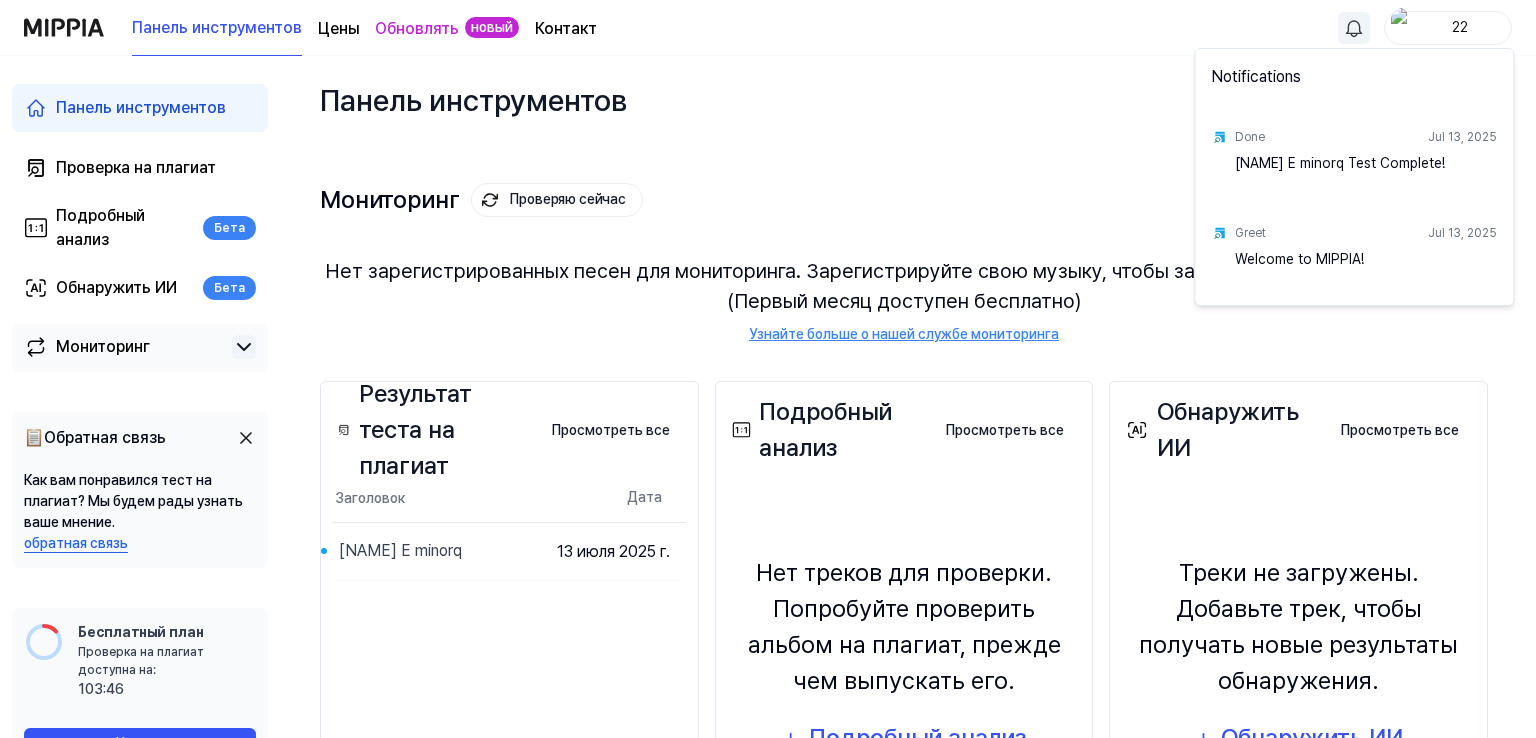 click on "Панель инструментов Цены Обновлять новый Контакт 22 Панель инструментов Проверка на плагиат Подробный анализ Бета Обнаружить ИИ Бета Мониторинг 📋  Обратная связь Как вам понравился тест на плагиат? Мы будем рады узнать ваше мнение. обратная связь Бесплатный план Проверка на плагиат доступна на: доступно в:     103:46 Начать Панель инструментов Начать новый тест Мониторинг Проверяю сейчас Просмотреть все Мониторинг Узнайте больше о нашей службе мониторинга Результат теста на плагиат Просмотреть все Результат теста на плагиат Заголовок Дата [NAME] E minorq Done" at bounding box center (768, 369) 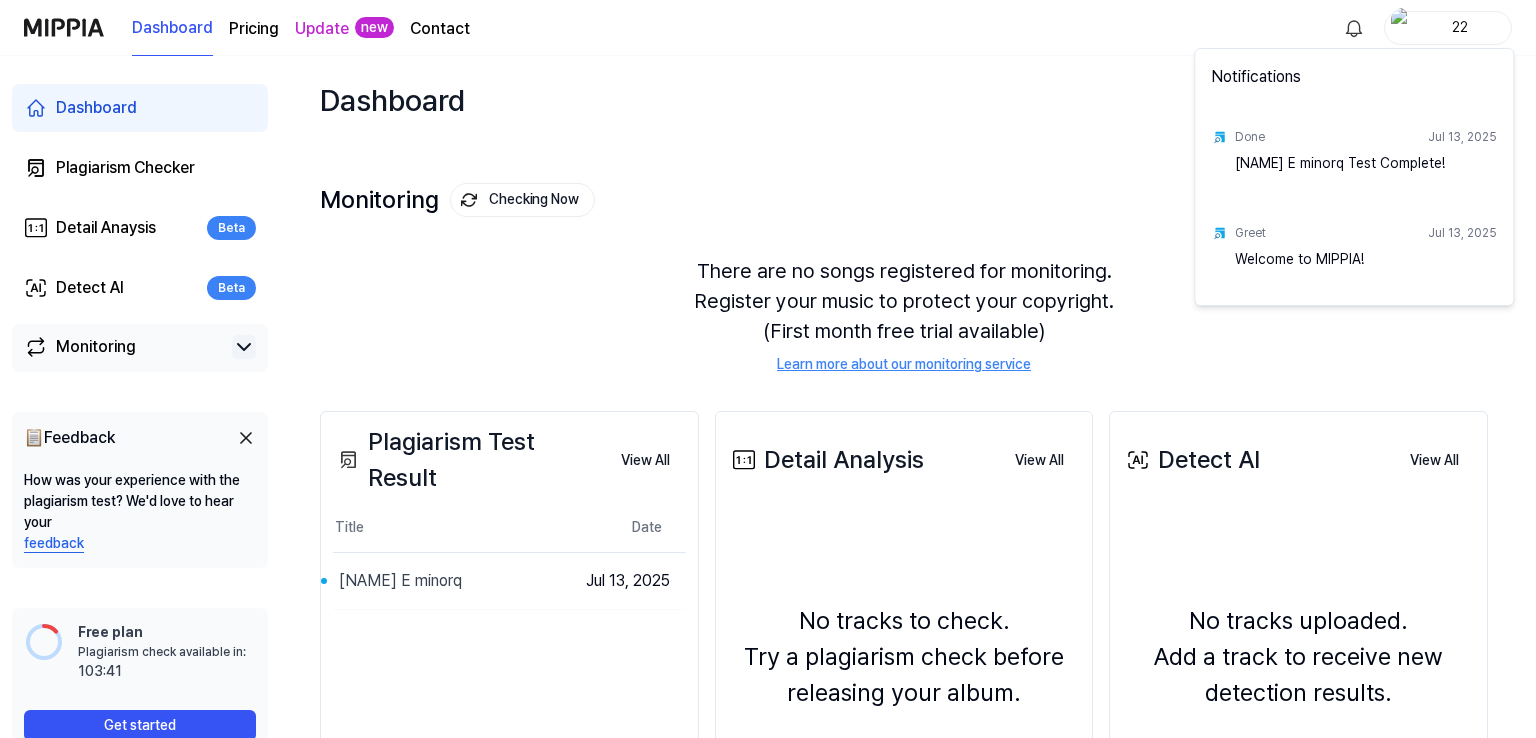 drag, startPoint x: 1094, startPoint y: 156, endPoint x: 987, endPoint y: 161, distance: 107.11676 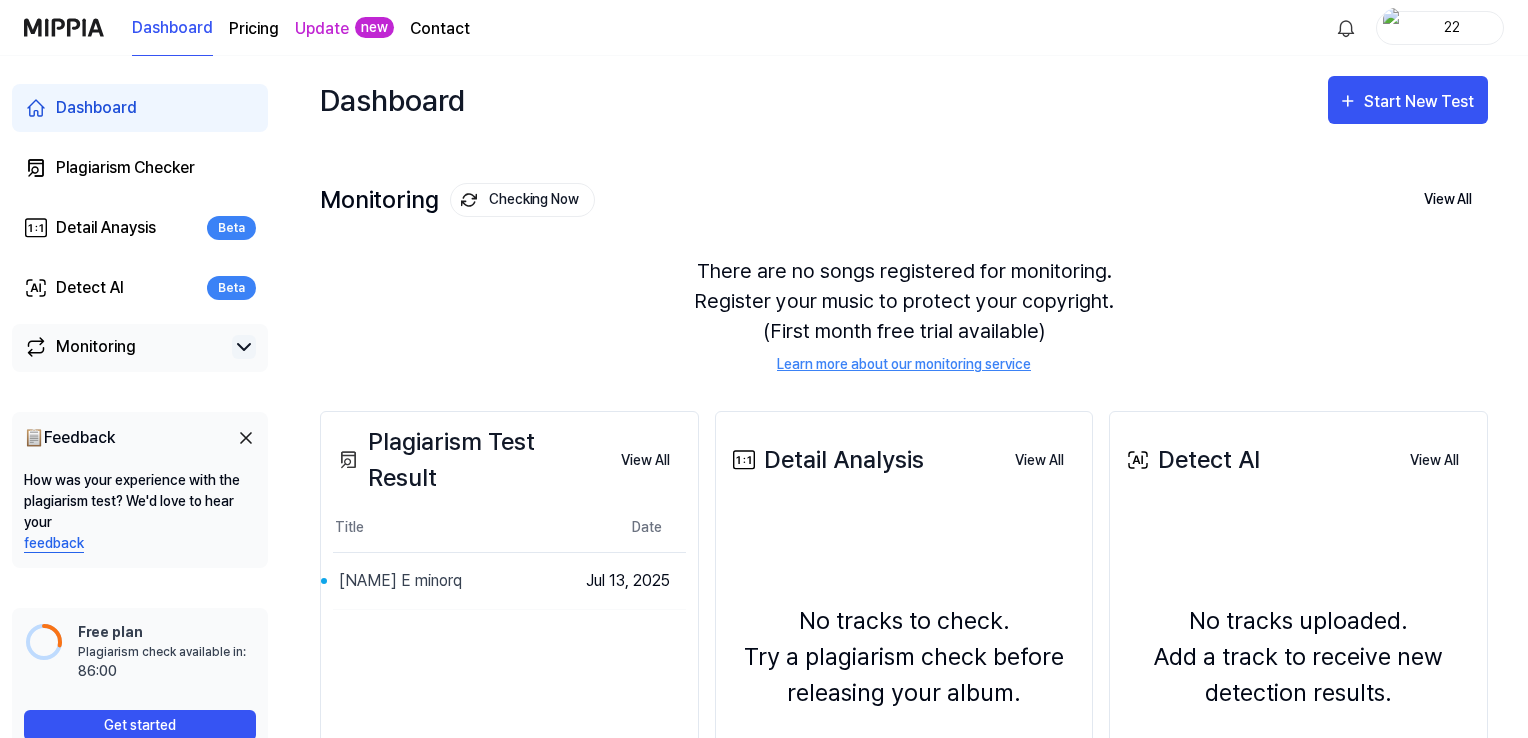 scroll, scrollTop: 100, scrollLeft: 0, axis: vertical 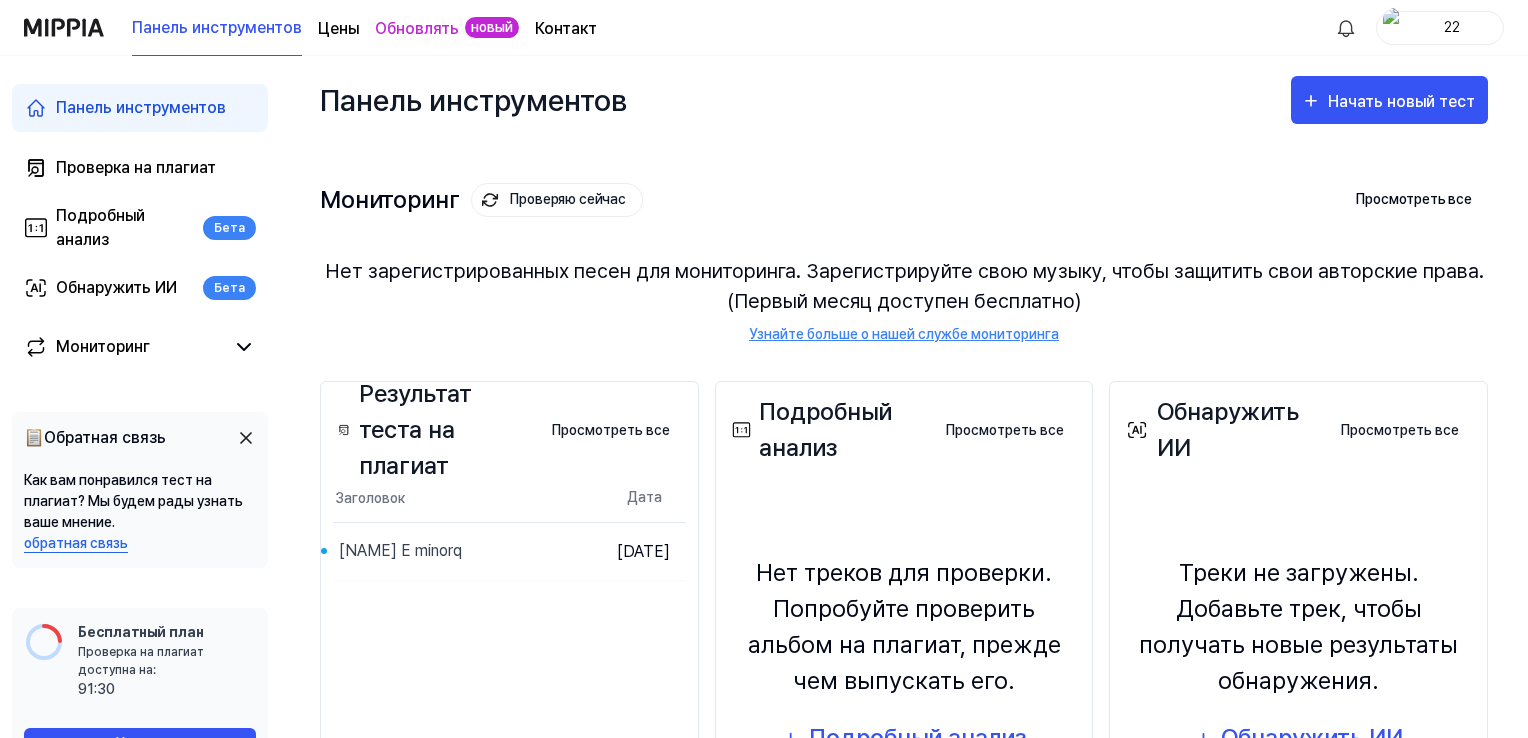 click on "22" at bounding box center [1452, 27] 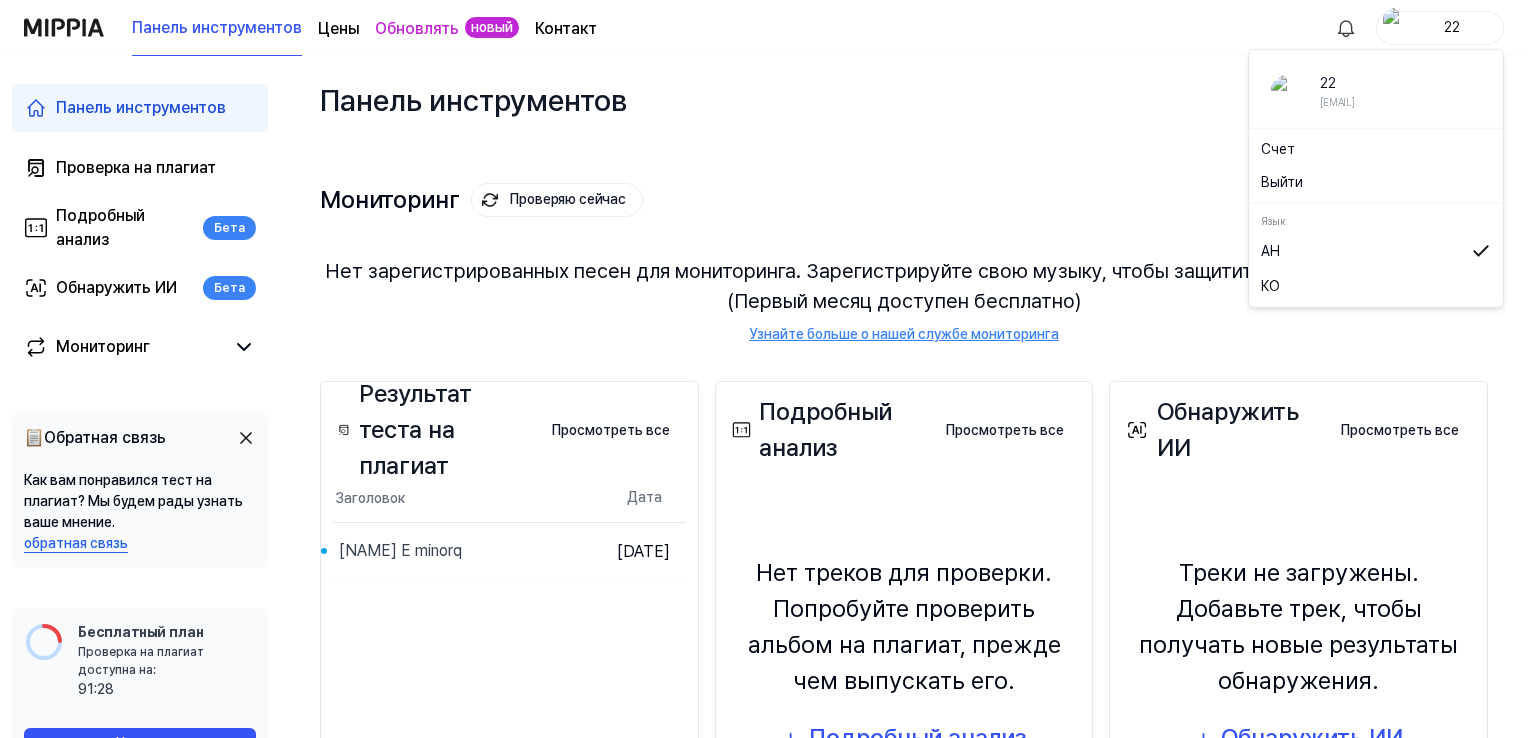 click on "Счет" at bounding box center (1278, 149) 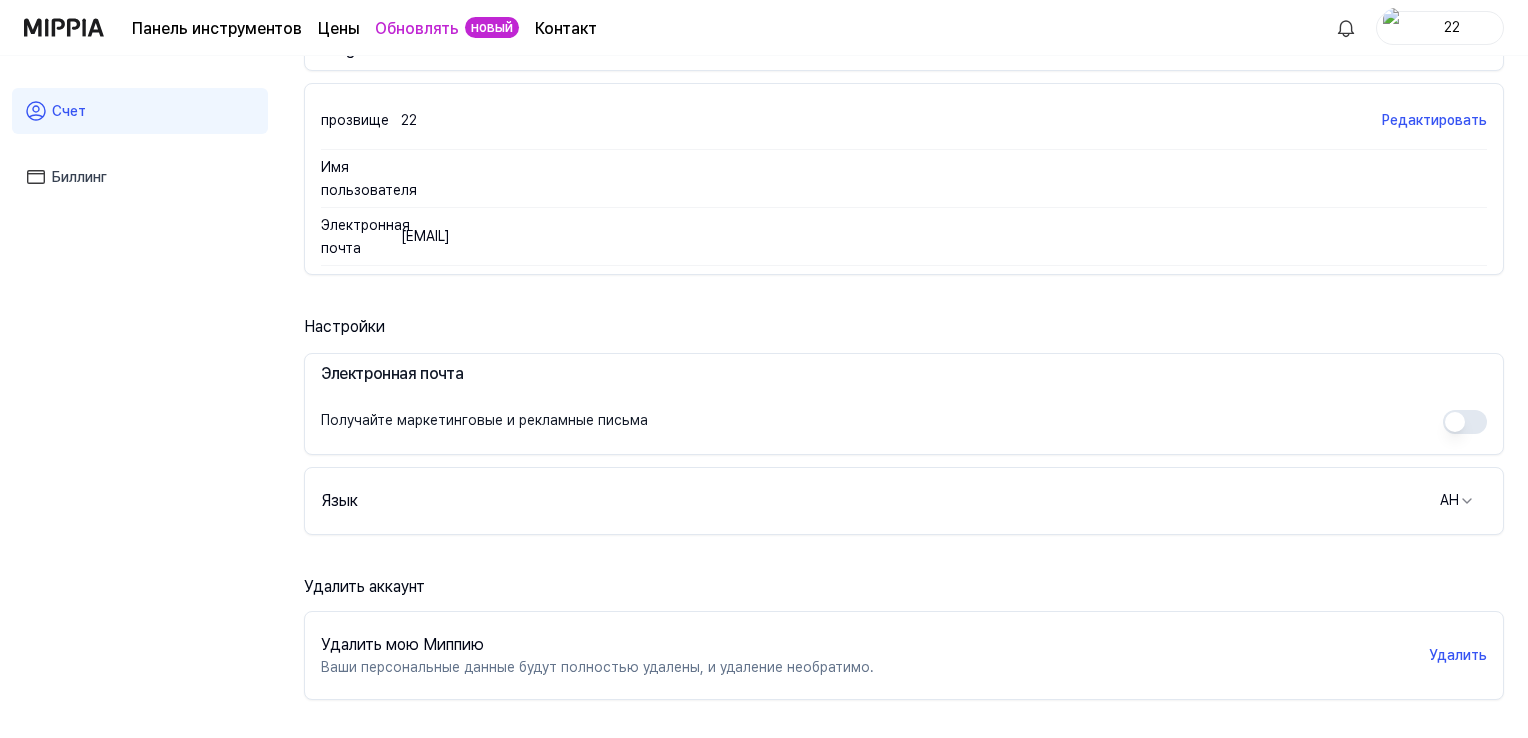 scroll, scrollTop: 355, scrollLeft: 0, axis: vertical 